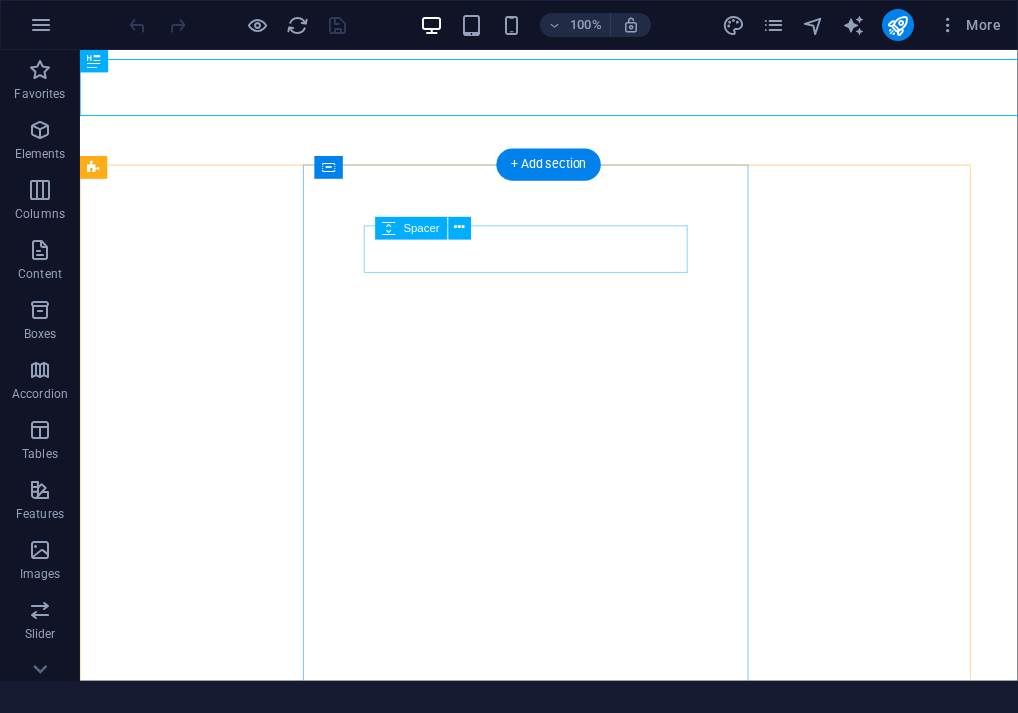 scroll, scrollTop: 0, scrollLeft: 0, axis: both 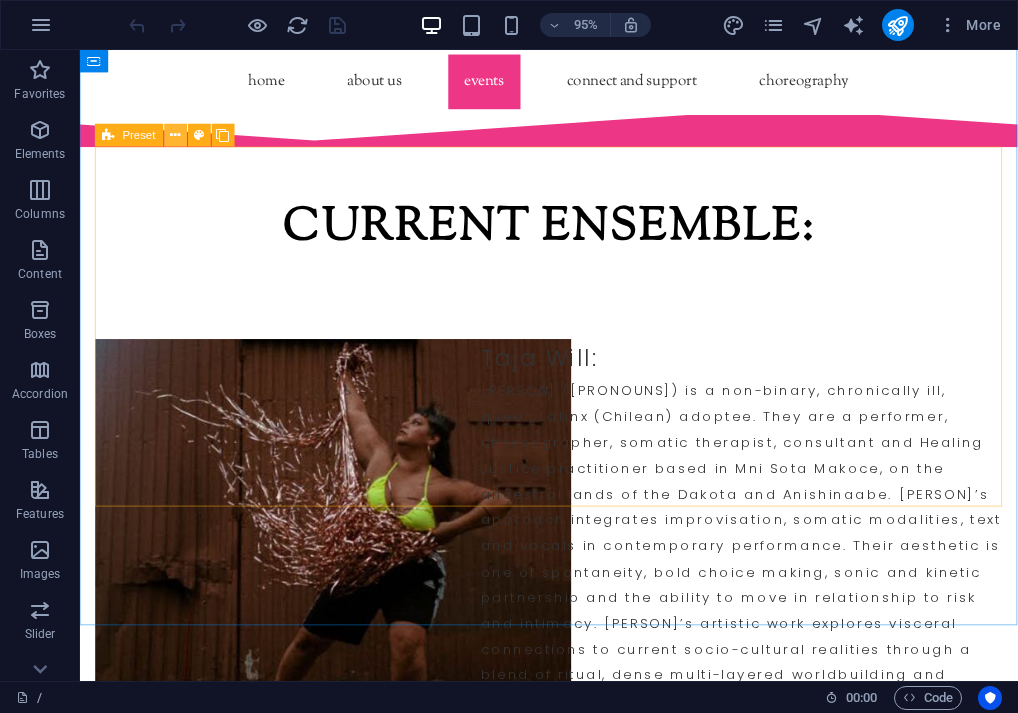 click at bounding box center (175, 136) 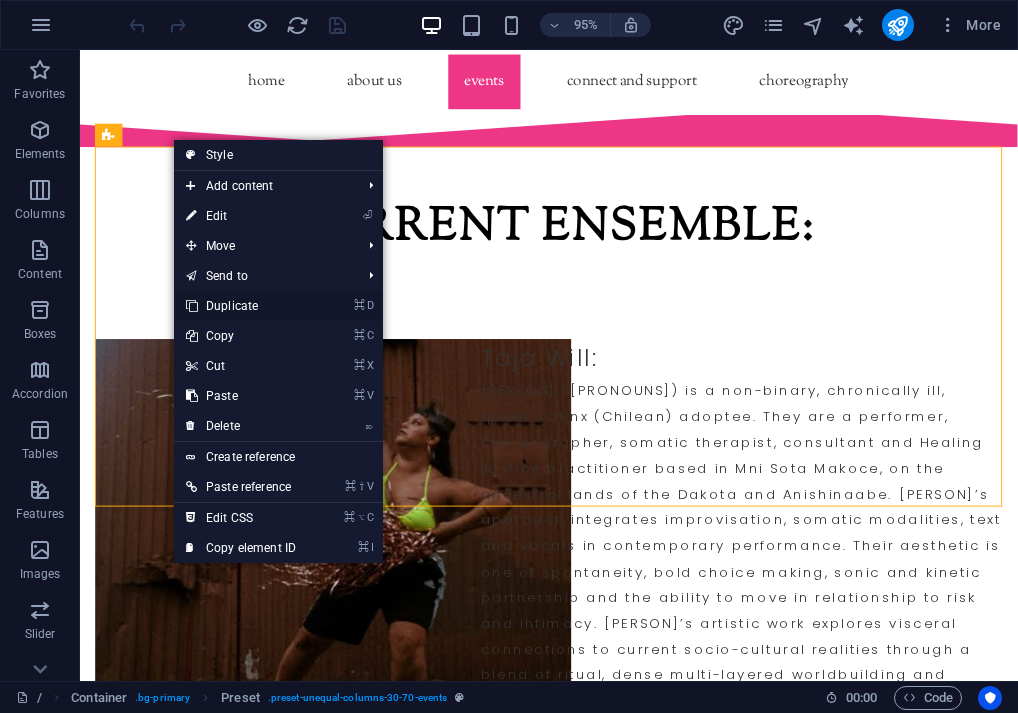 click on "⌘ D  Duplicate" at bounding box center (241, 306) 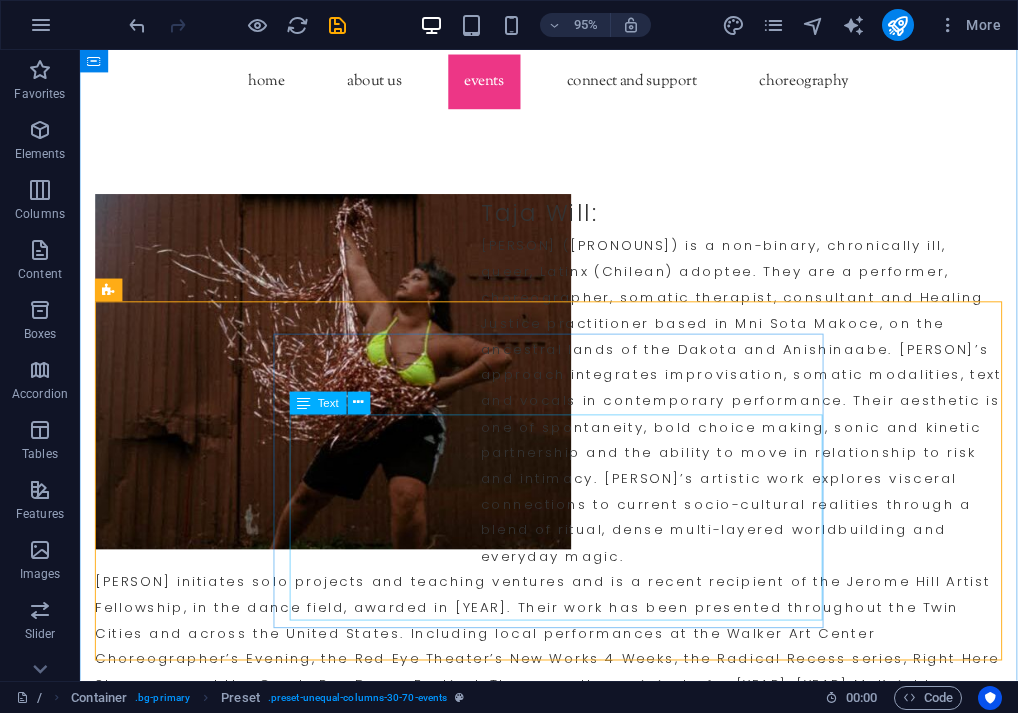 scroll, scrollTop: 5592, scrollLeft: 0, axis: vertical 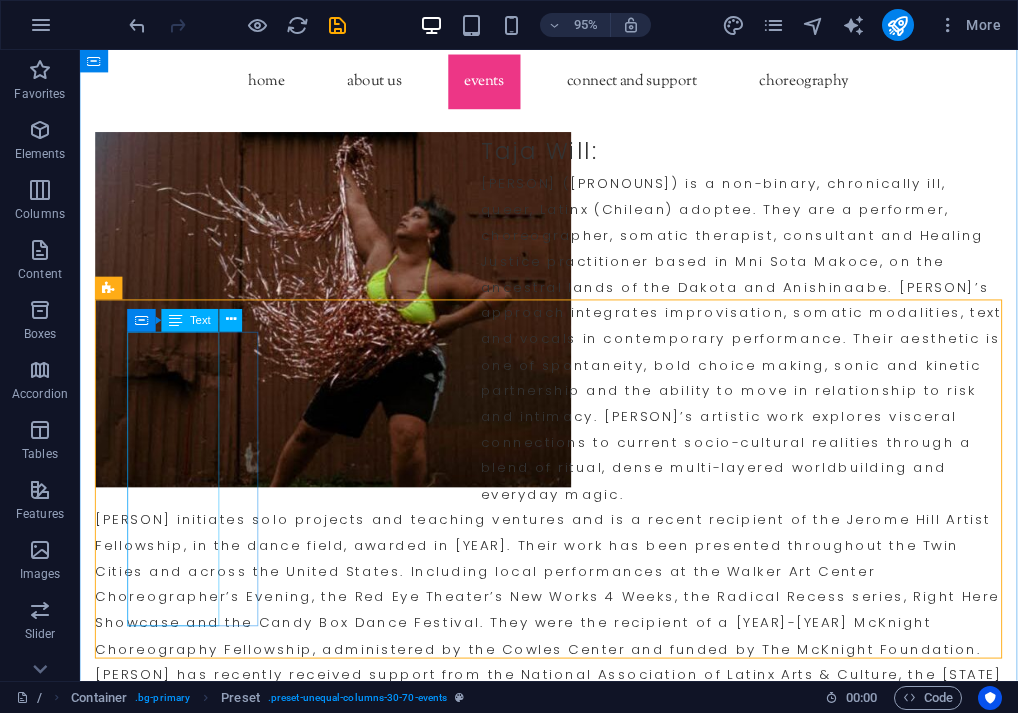 click on "22  23  24 August" at bounding box center [573, 3872] 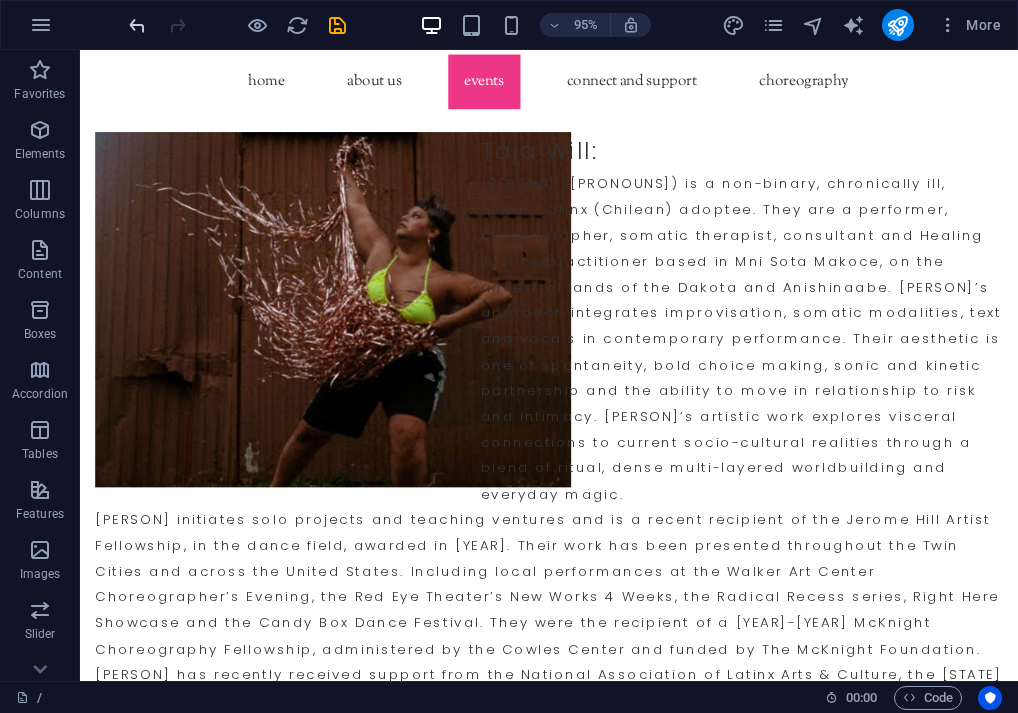 click at bounding box center [137, 25] 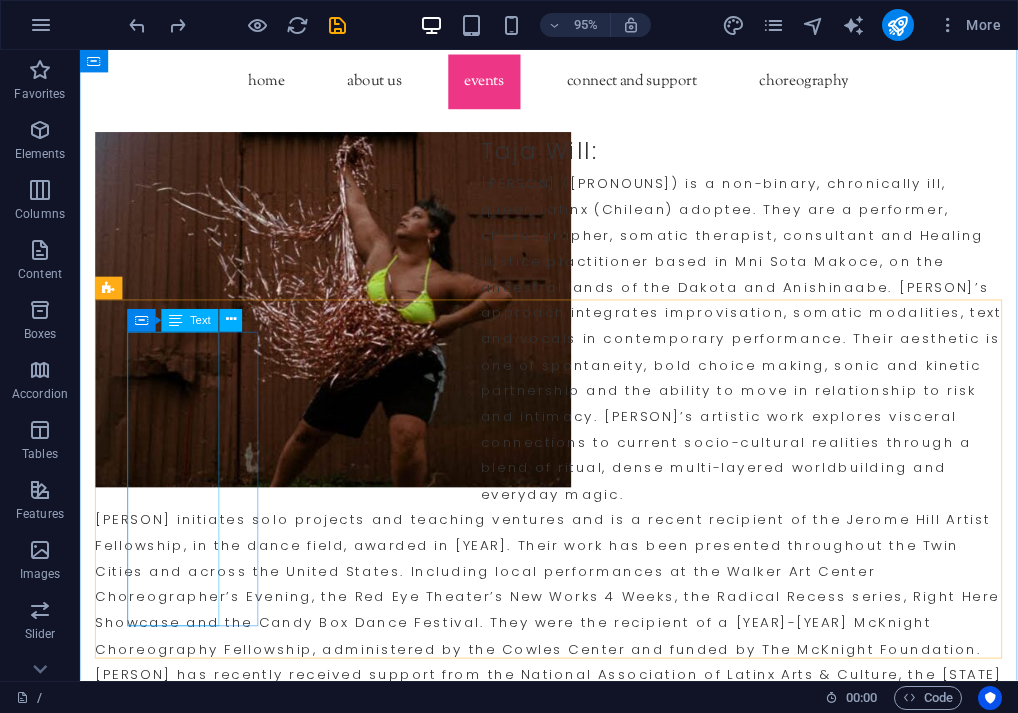 click on "22  23  24 August" at bounding box center (573, 3872) 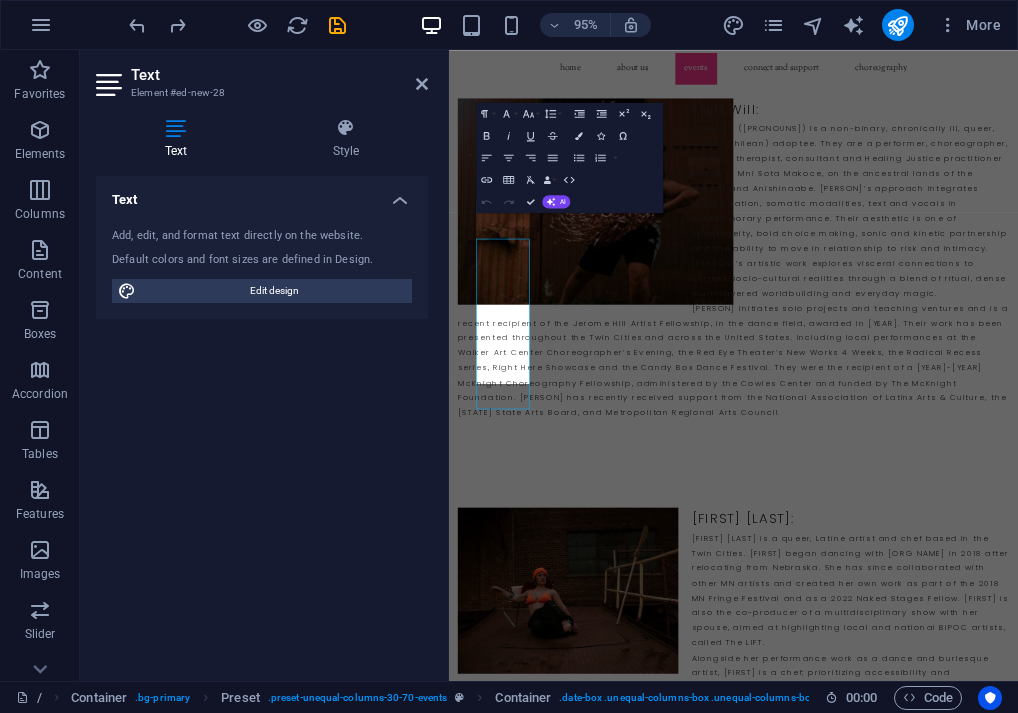 scroll, scrollTop: 5546, scrollLeft: 0, axis: vertical 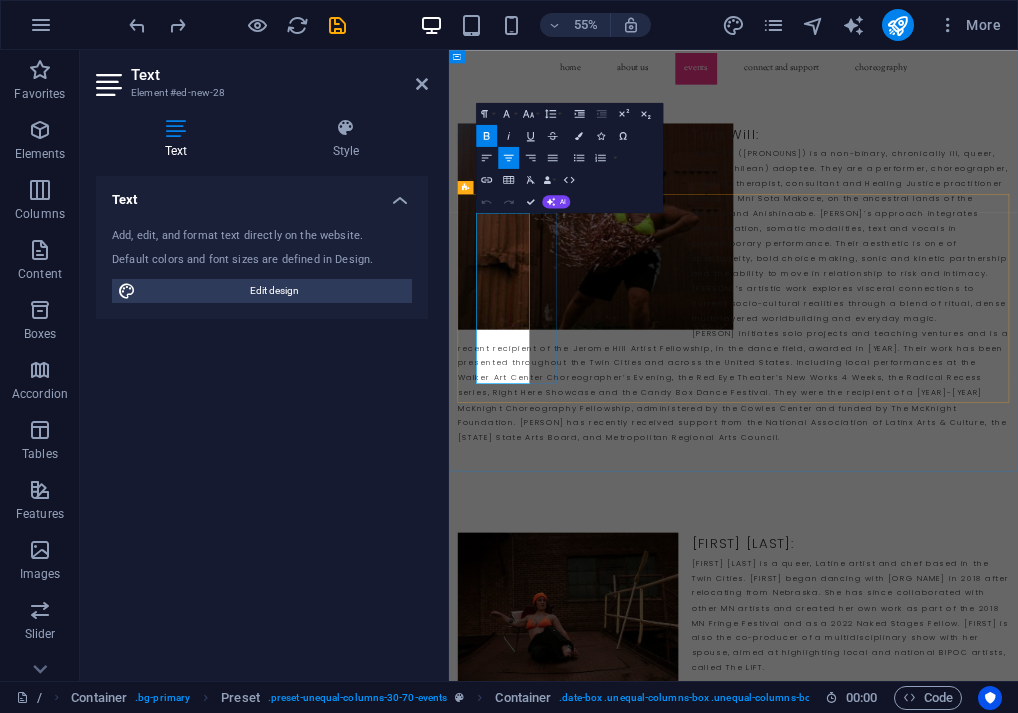 click on "24" at bounding box center (966, 3949) 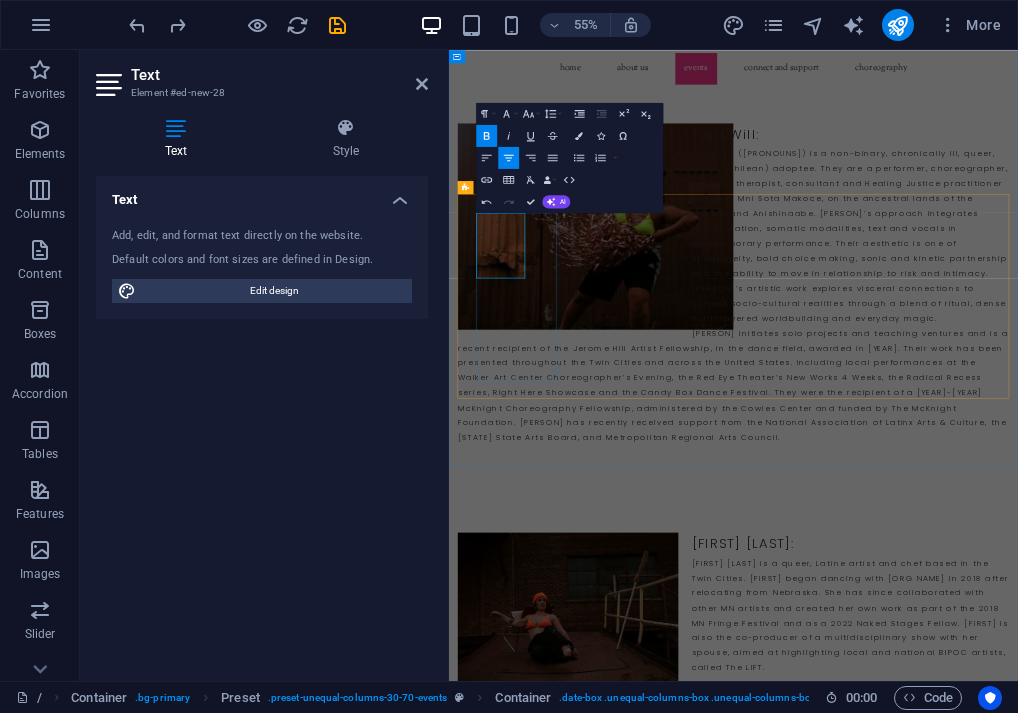 click on "3" at bounding box center (966, 3757) 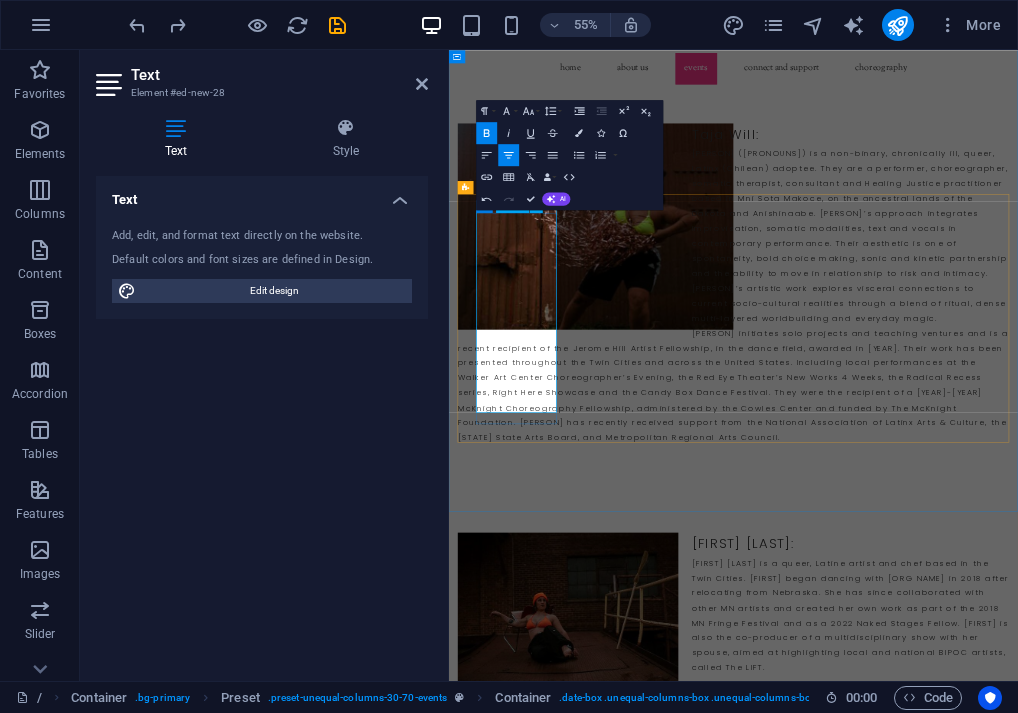 scroll, scrollTop: 21, scrollLeft: 0, axis: vertical 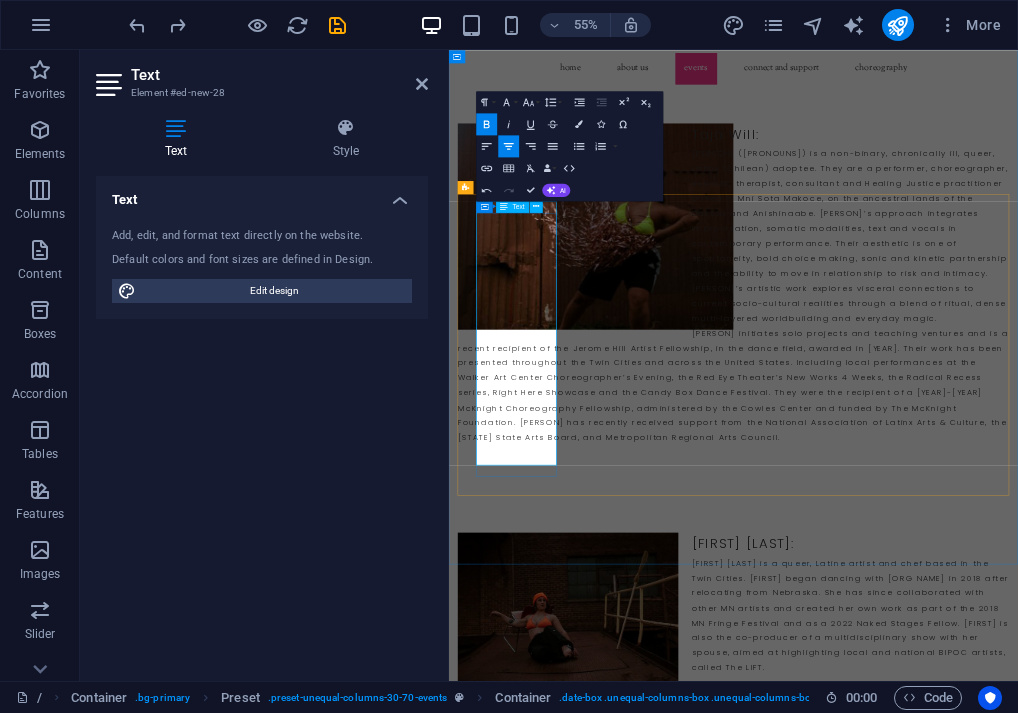 drag, startPoint x: 605, startPoint y: 770, endPoint x: 524, endPoint y: 468, distance: 312.67395 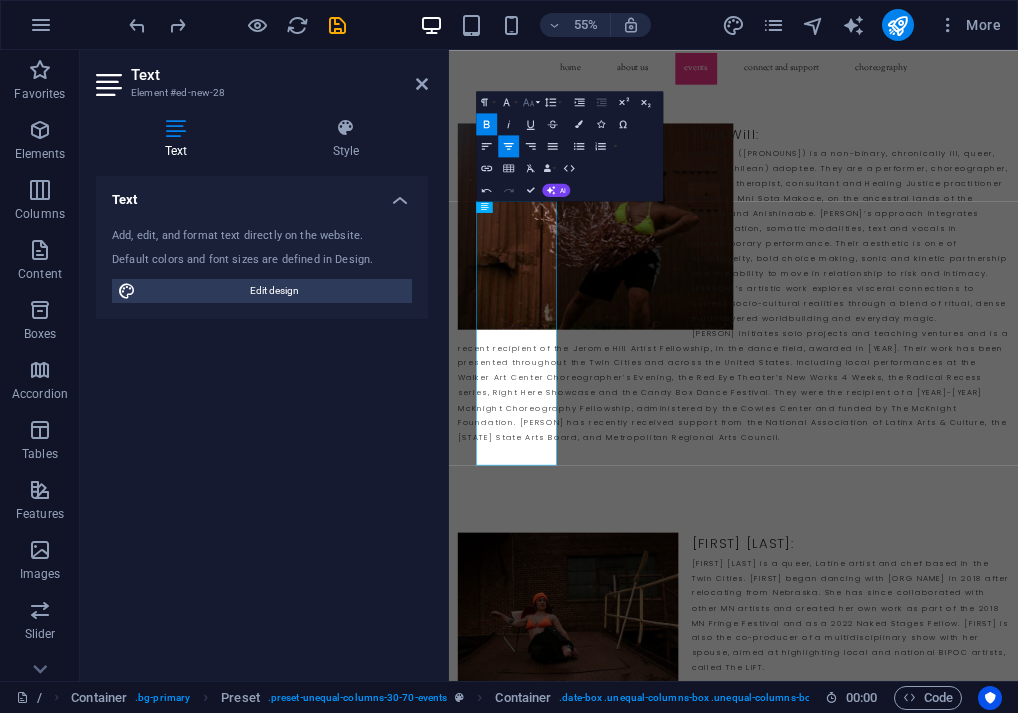 click 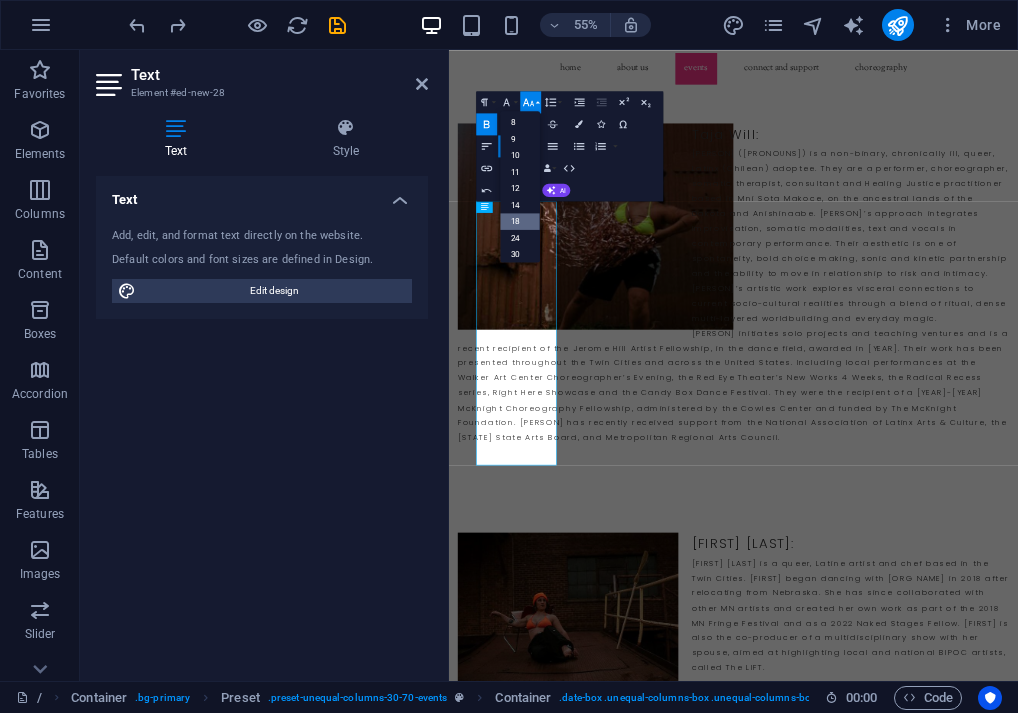 scroll, scrollTop: 0, scrollLeft: 0, axis: both 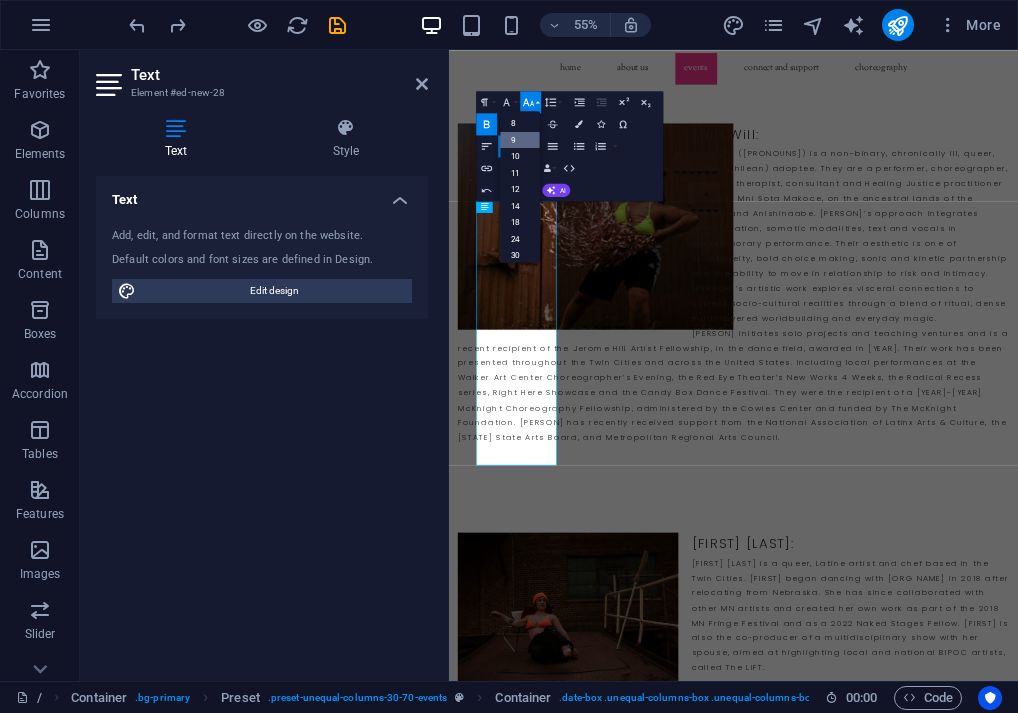 click on "9" at bounding box center [521, 140] 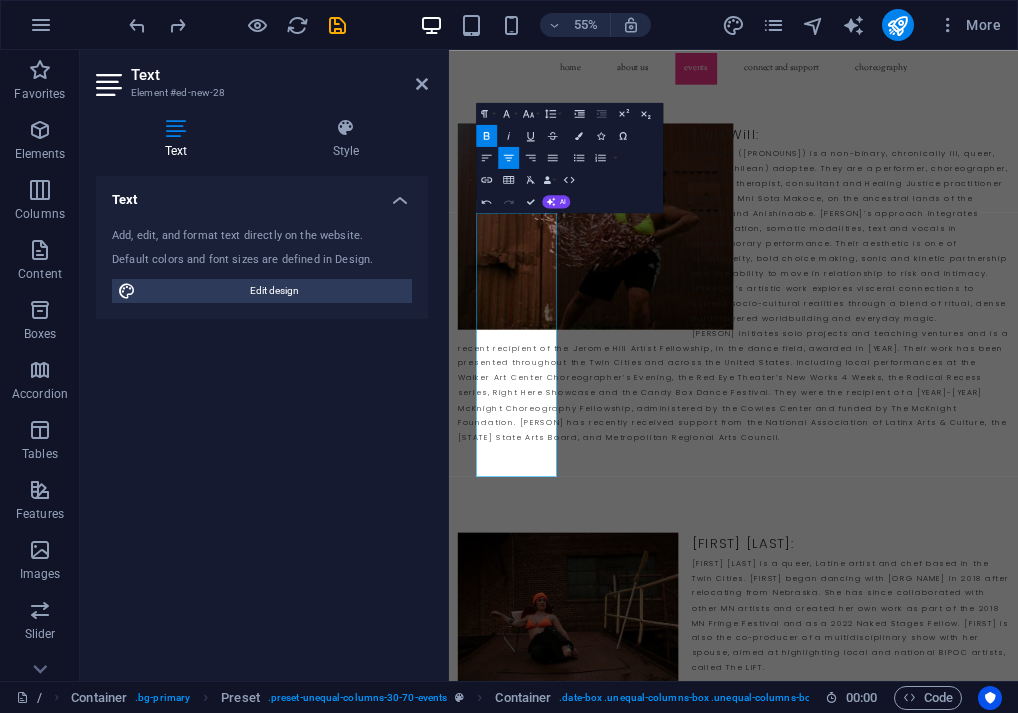 scroll, scrollTop: 0, scrollLeft: 0, axis: both 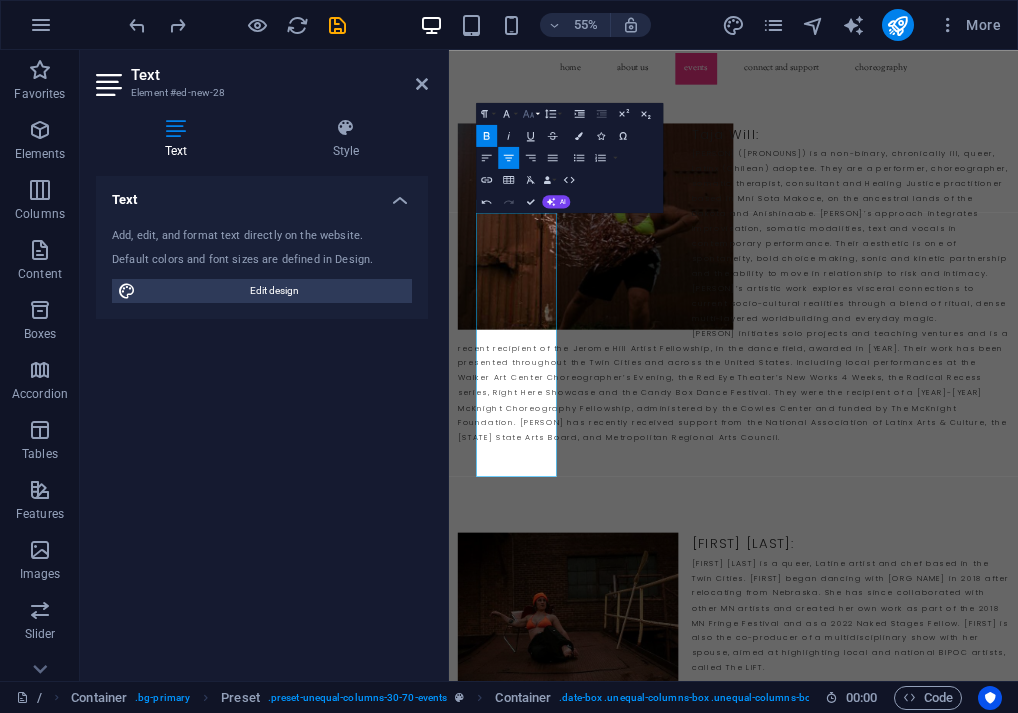 click on "Font Size" at bounding box center (531, 114) 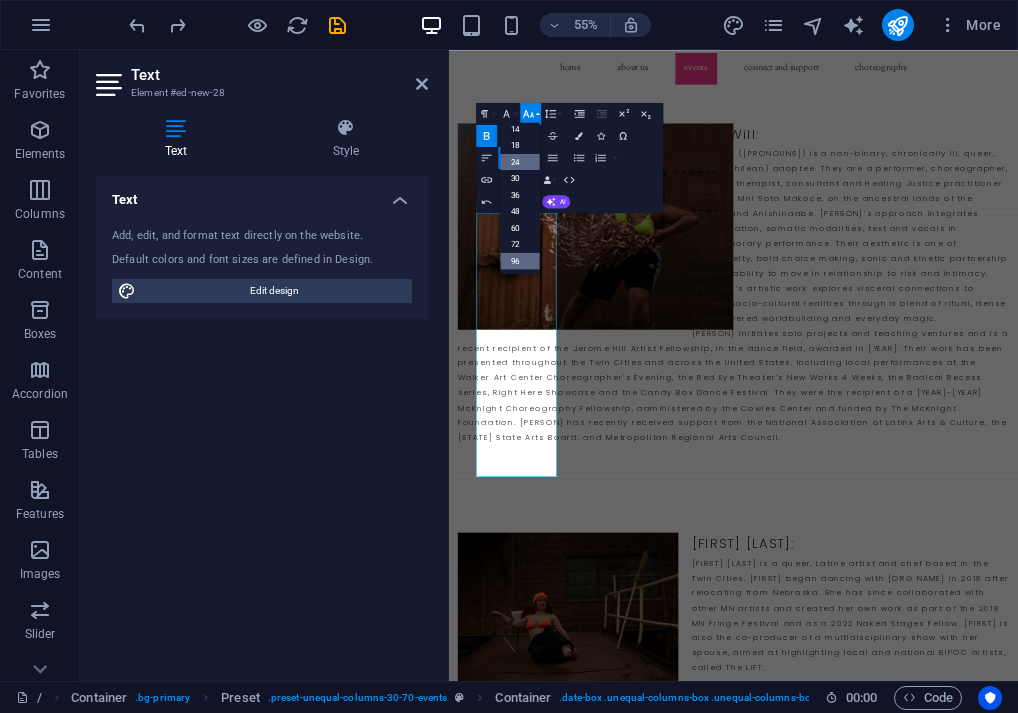 scroll, scrollTop: 0, scrollLeft: 0, axis: both 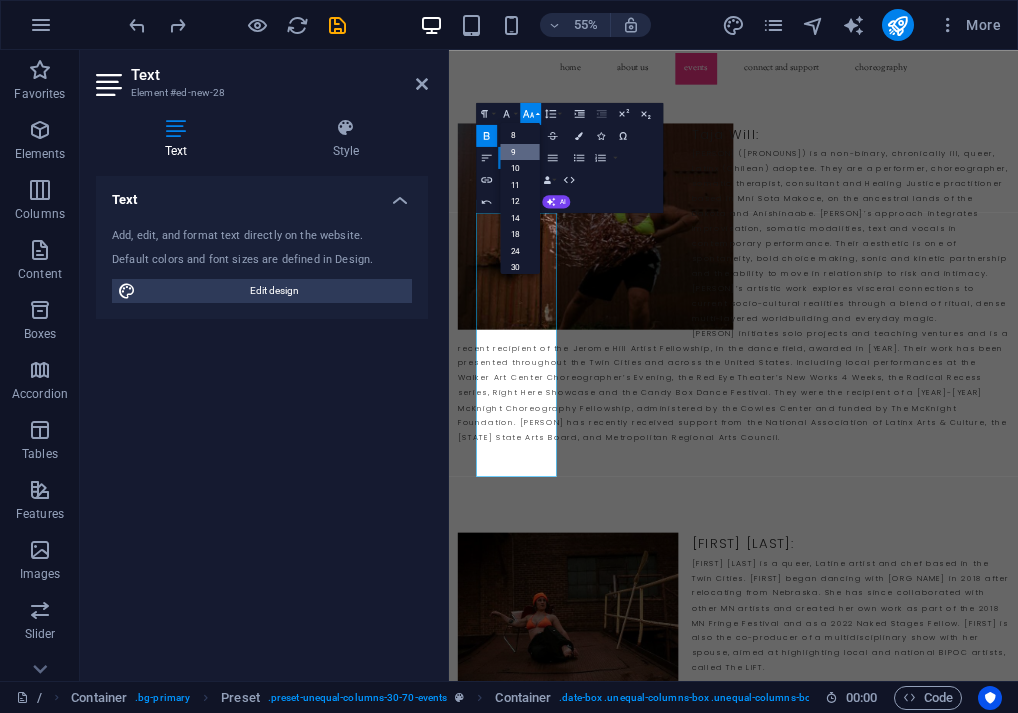 click on "9" at bounding box center (521, 152) 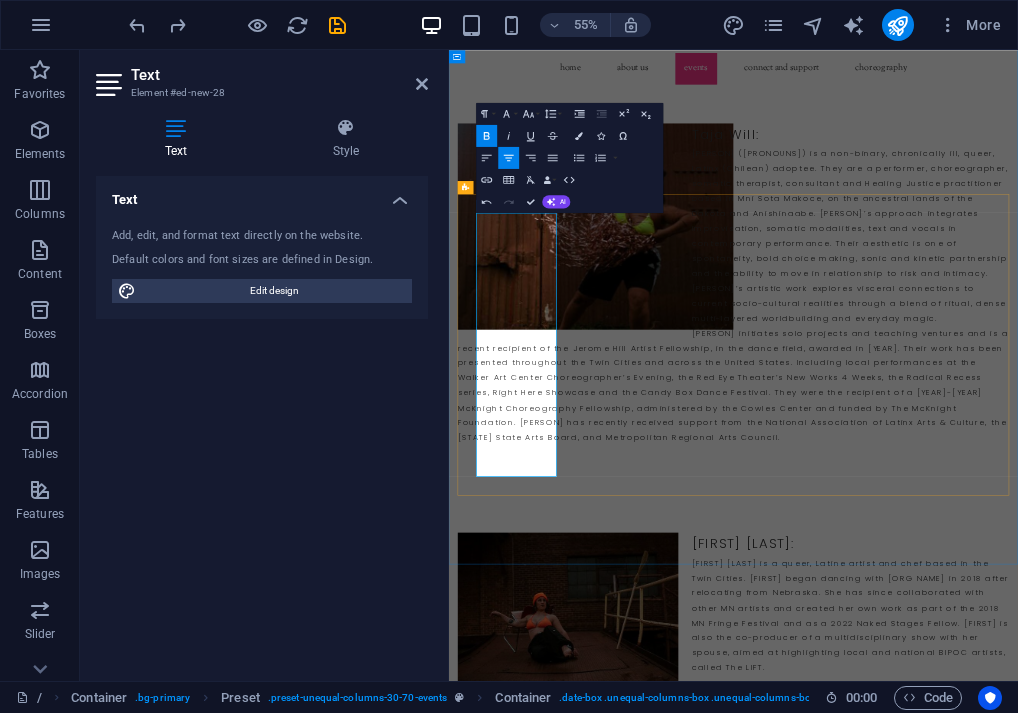 click on "September" at bounding box center [987, 3757] 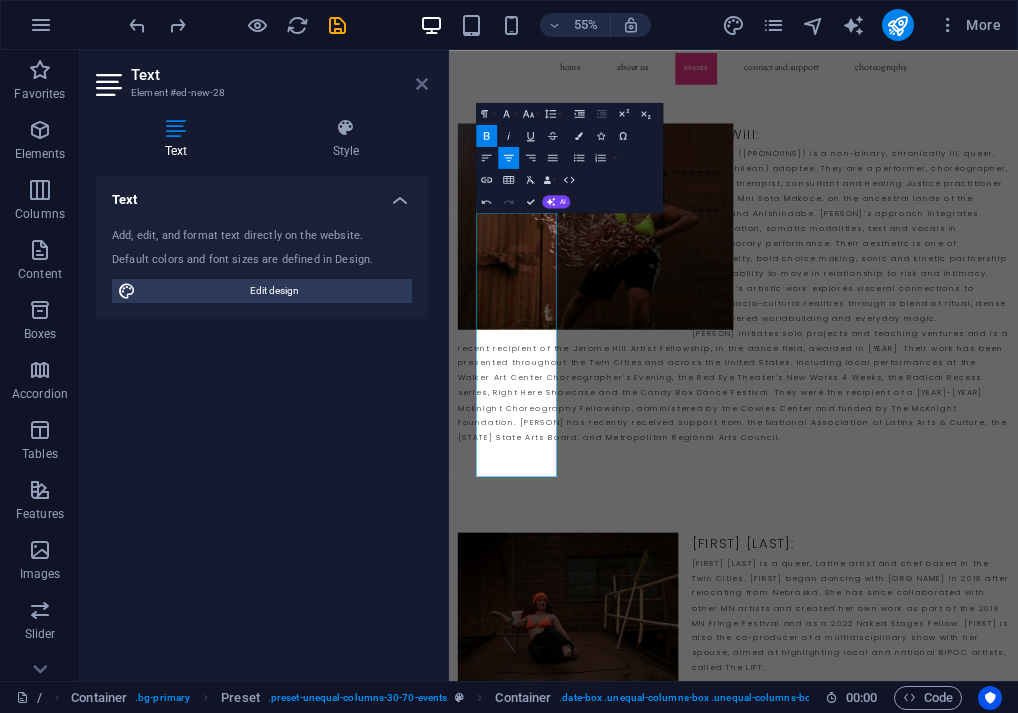 click at bounding box center [422, 84] 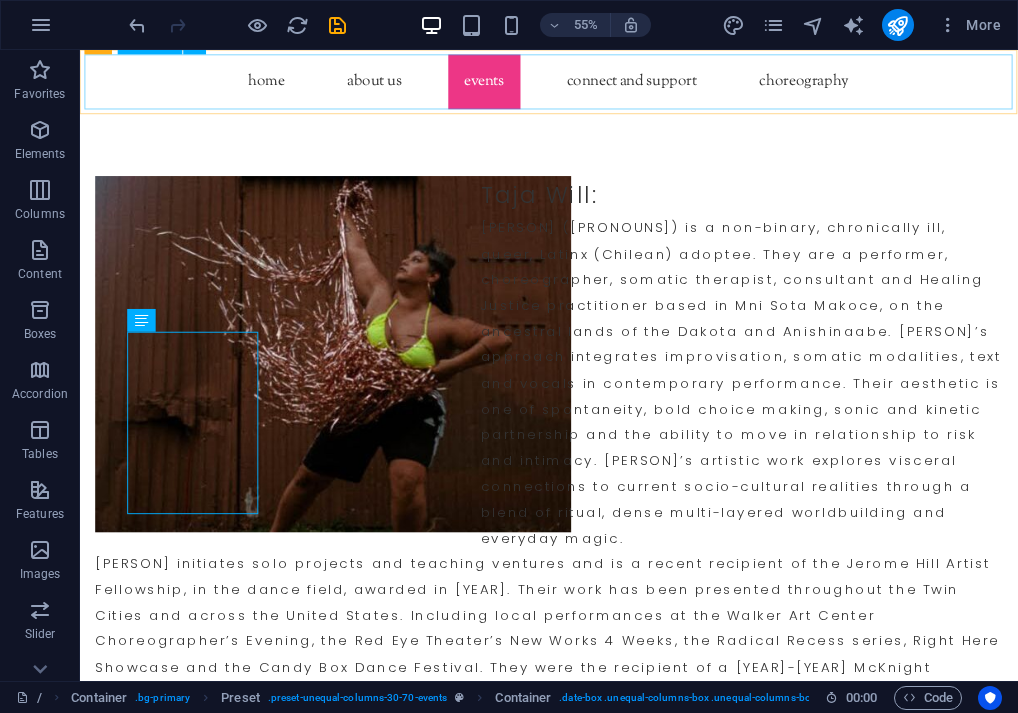 scroll, scrollTop: 5592, scrollLeft: 0, axis: vertical 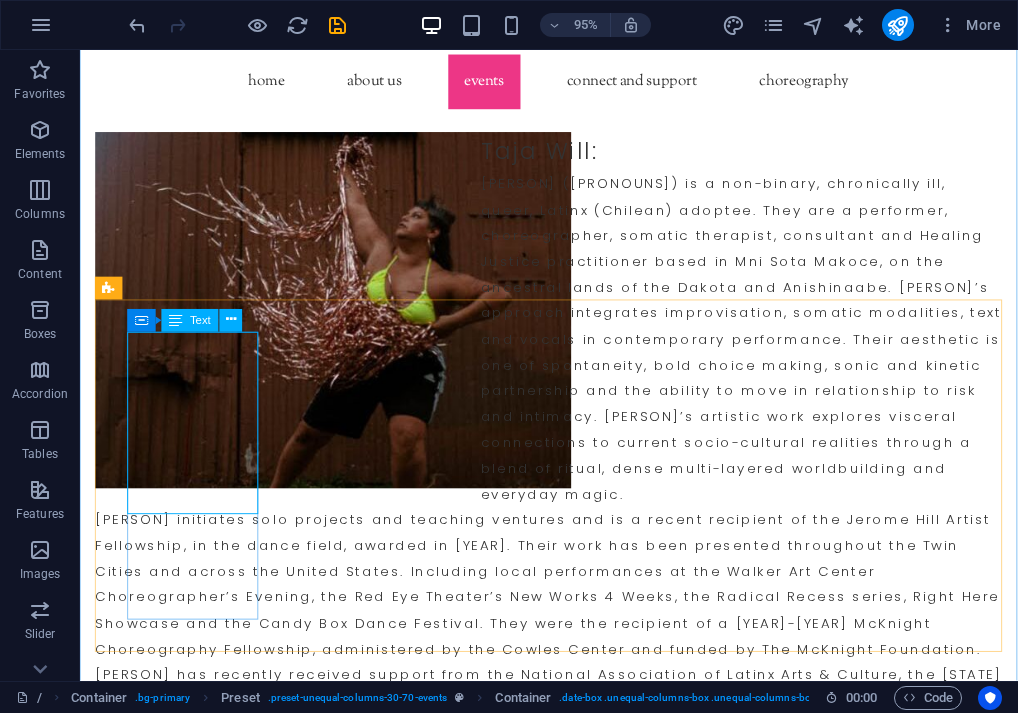 click on "[DATE]" at bounding box center (573, 3766) 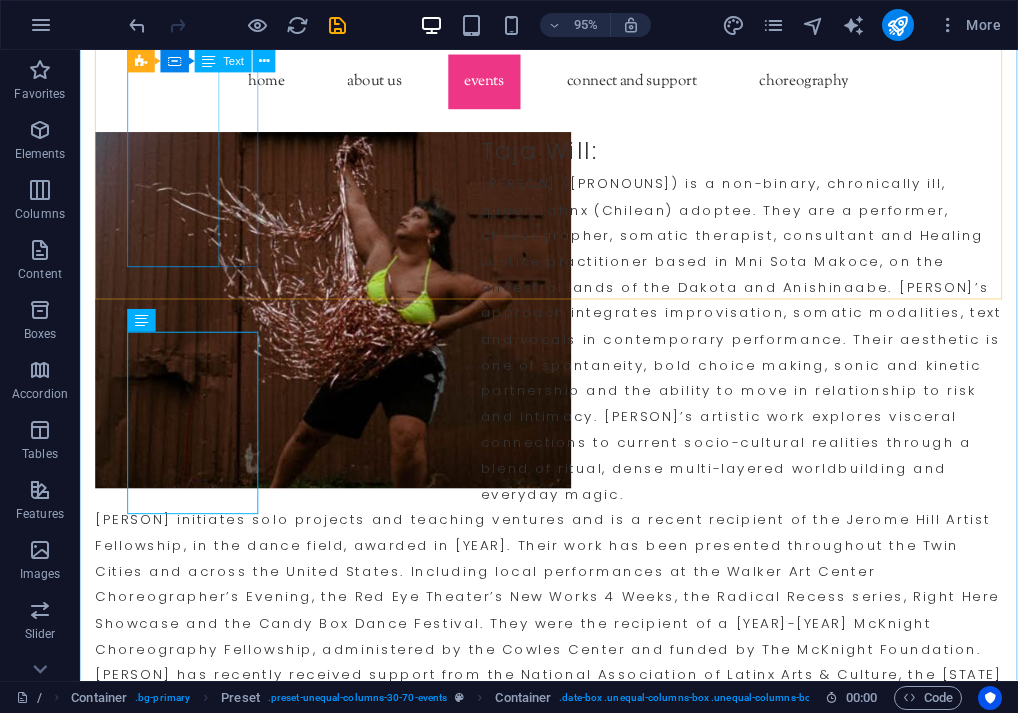 click on "22  23  24 August" at bounding box center (573, 3115) 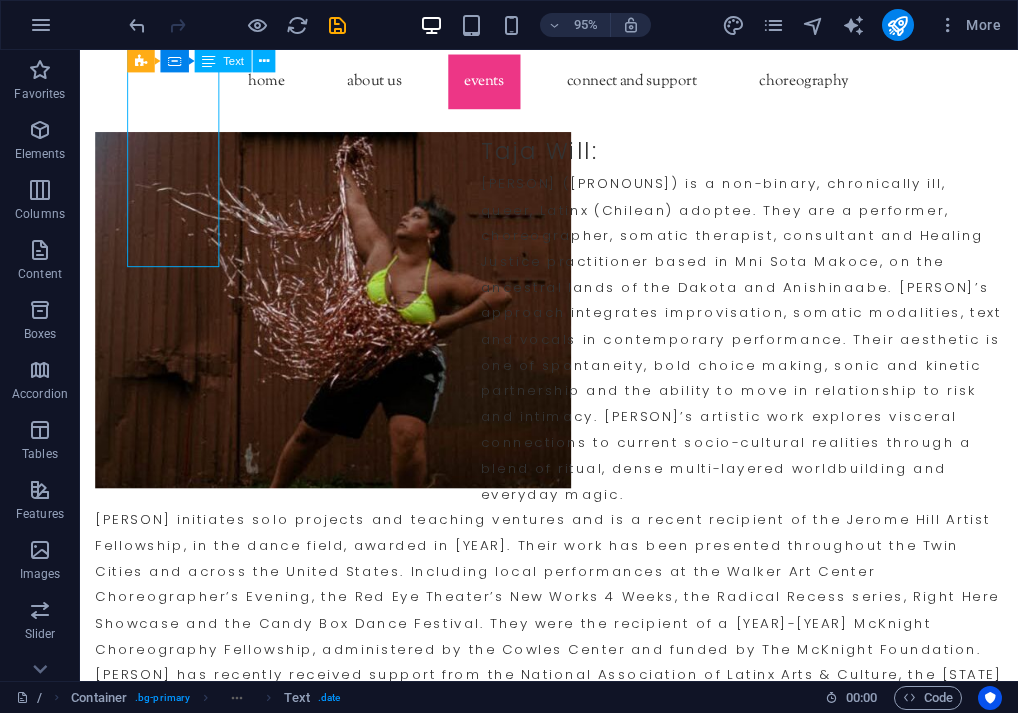 click on "22  23  24 August" at bounding box center [573, 3115] 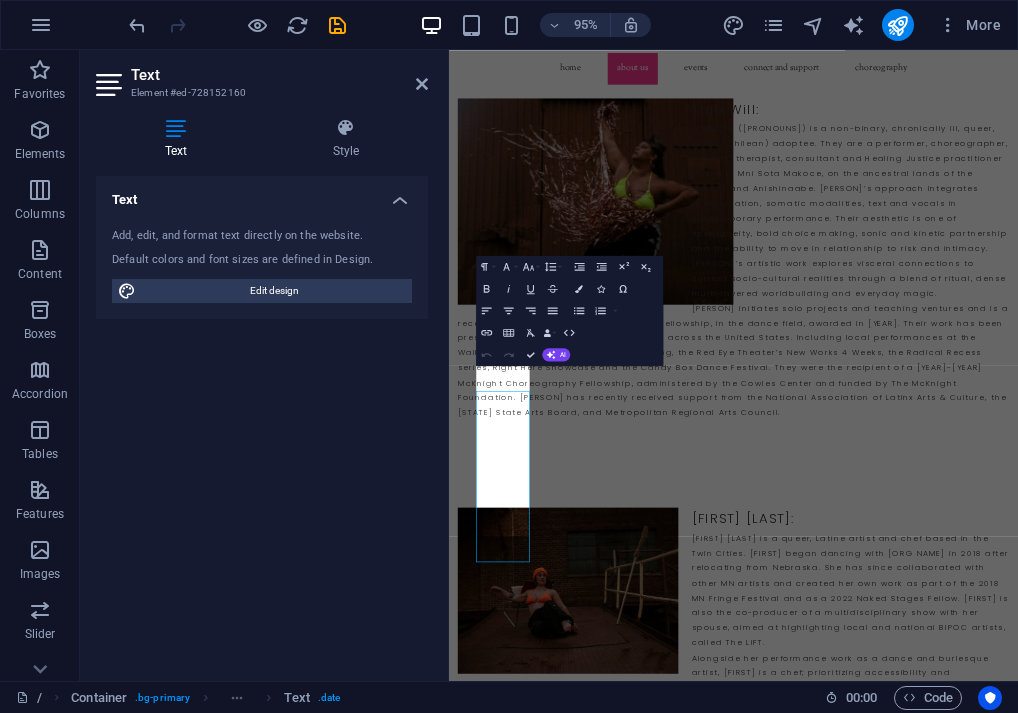 scroll, scrollTop: 4890, scrollLeft: 0, axis: vertical 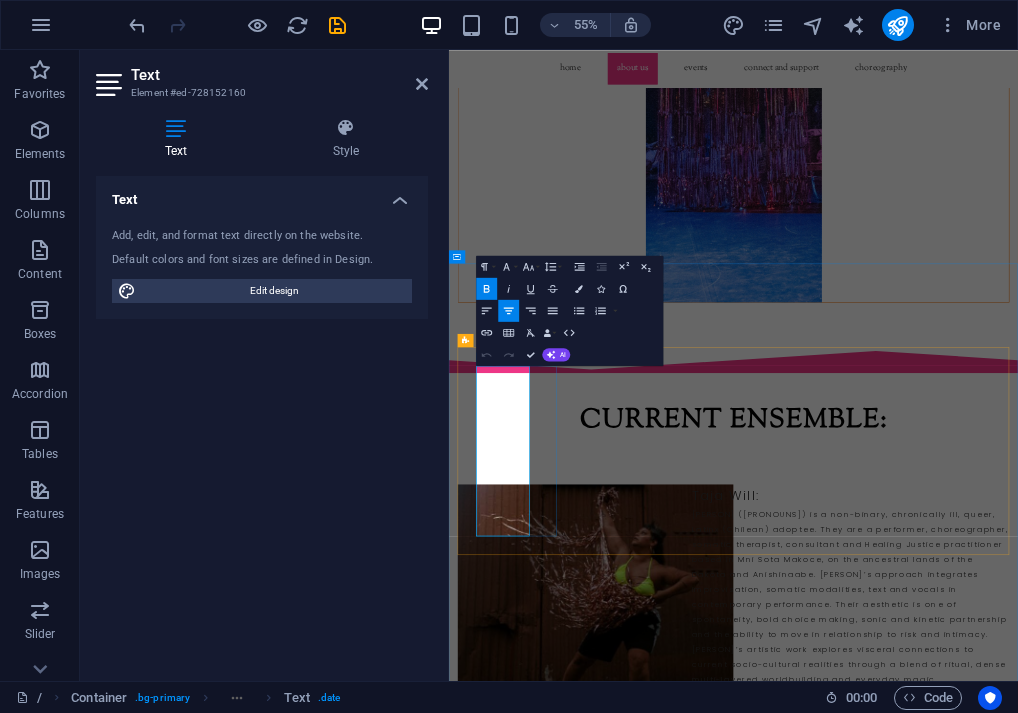 click on "24 August" at bounding box center [966, 3885] 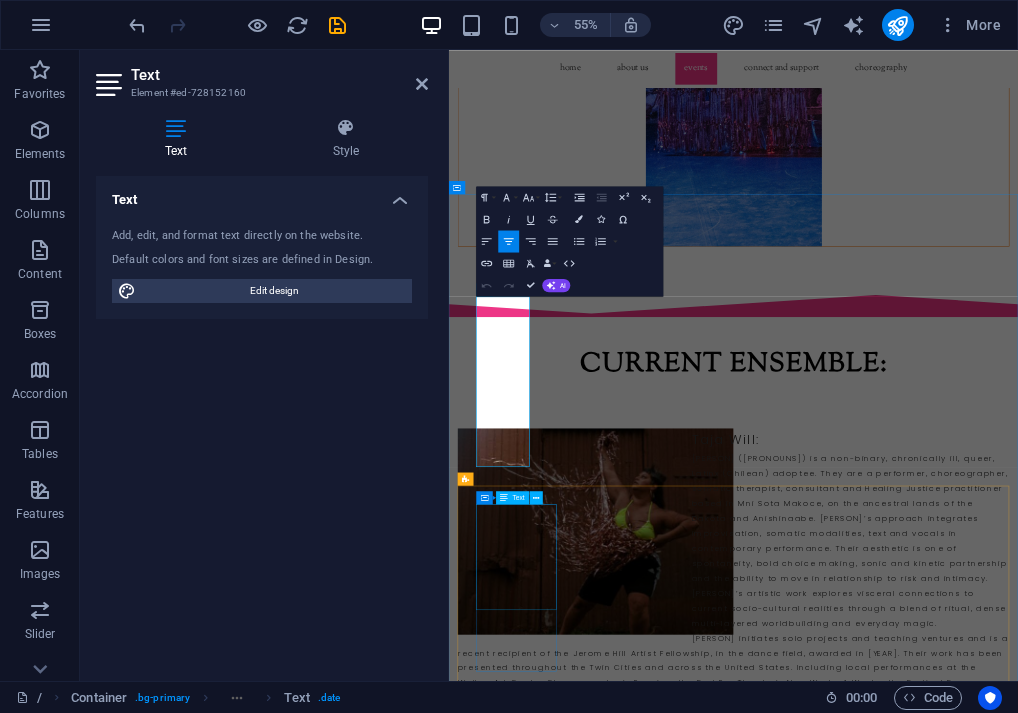 scroll, scrollTop: 5033, scrollLeft: 0, axis: vertical 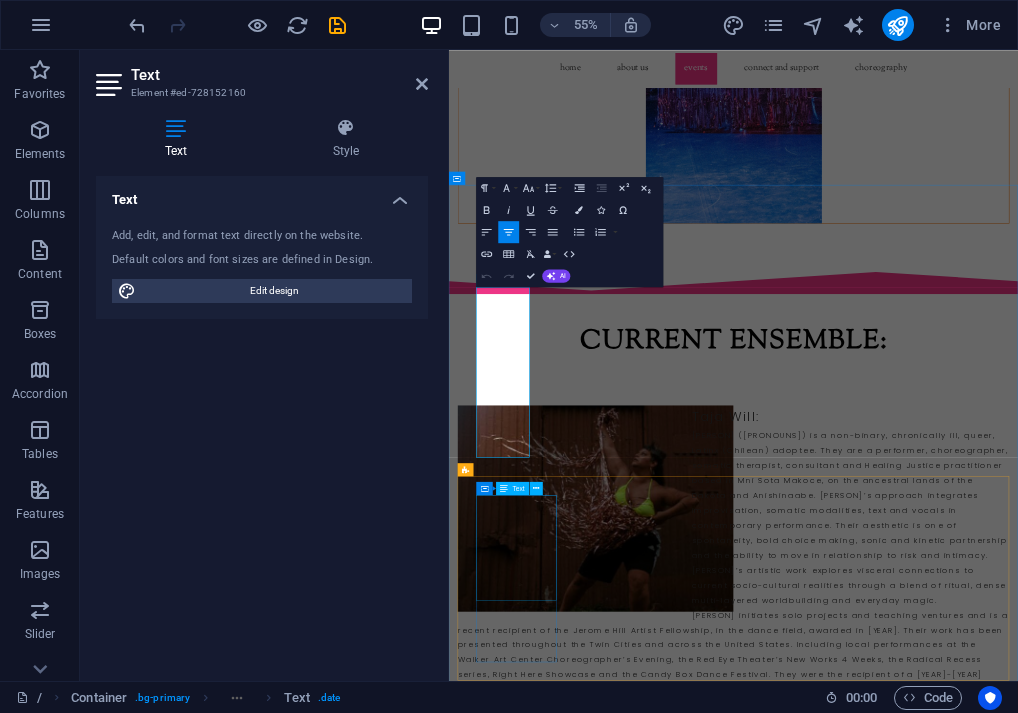 click on "[DATE]" at bounding box center [966, 4270] 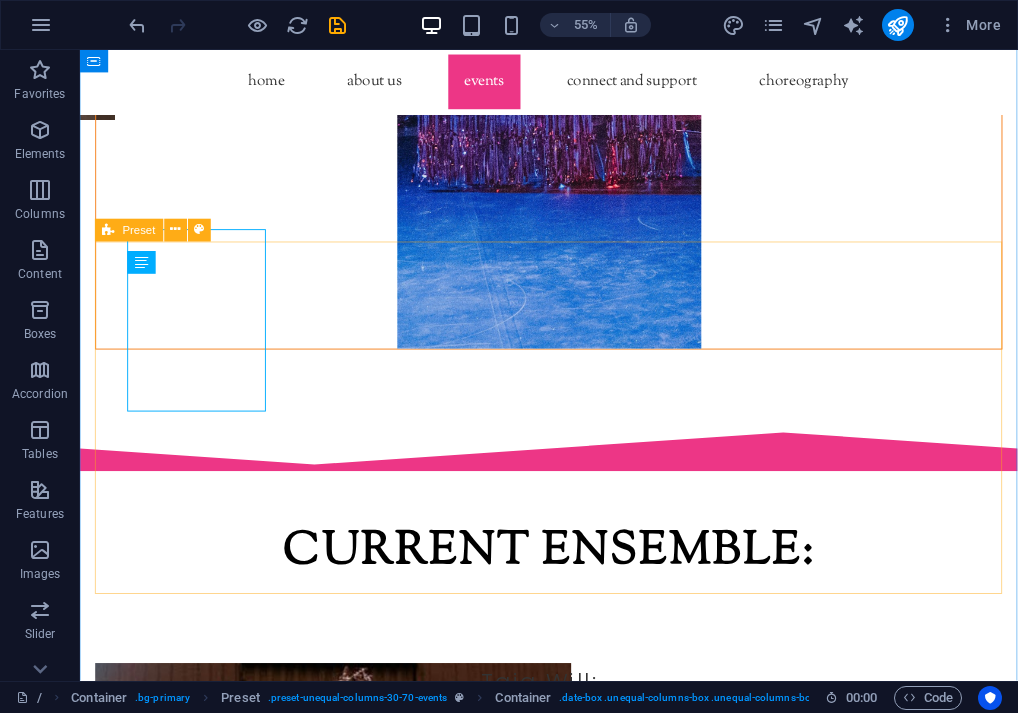 scroll, scrollTop: 5653, scrollLeft: 0, axis: vertical 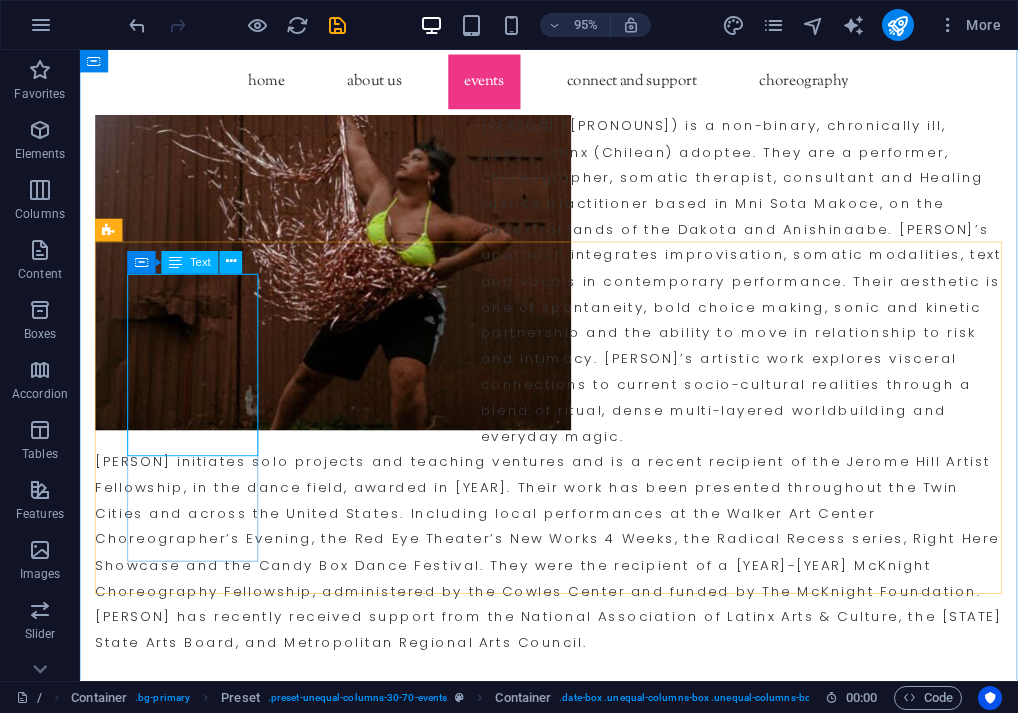 click on "[DATE]" at bounding box center (573, 3705) 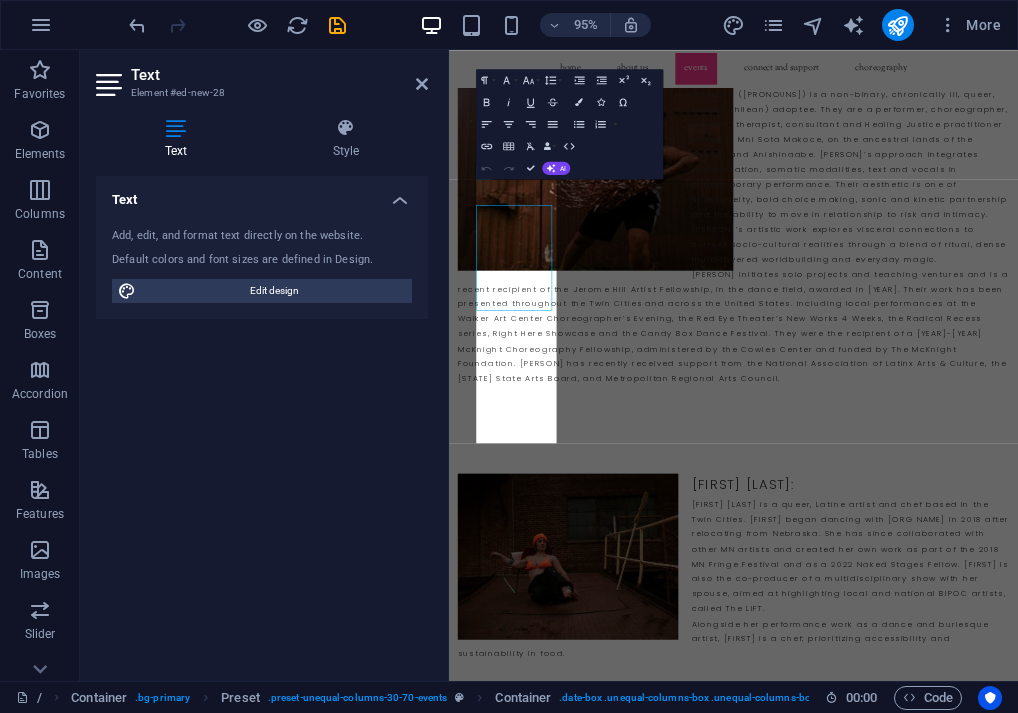 scroll, scrollTop: 5607, scrollLeft: 0, axis: vertical 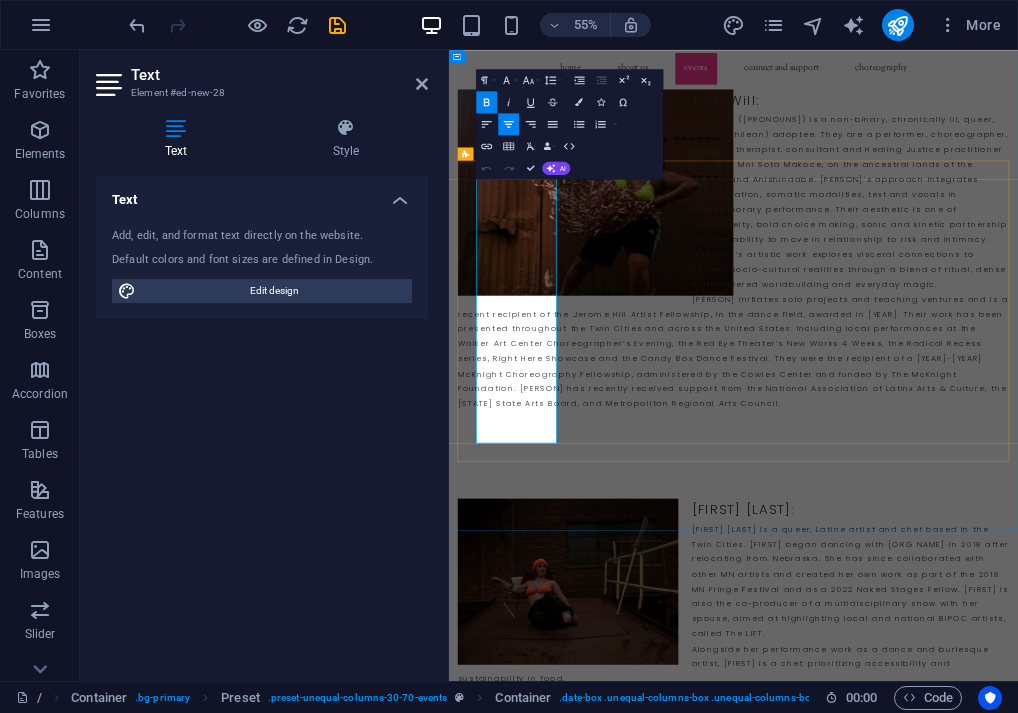 drag, startPoint x: 617, startPoint y: 733, endPoint x: 521, endPoint y: 466, distance: 283.73404 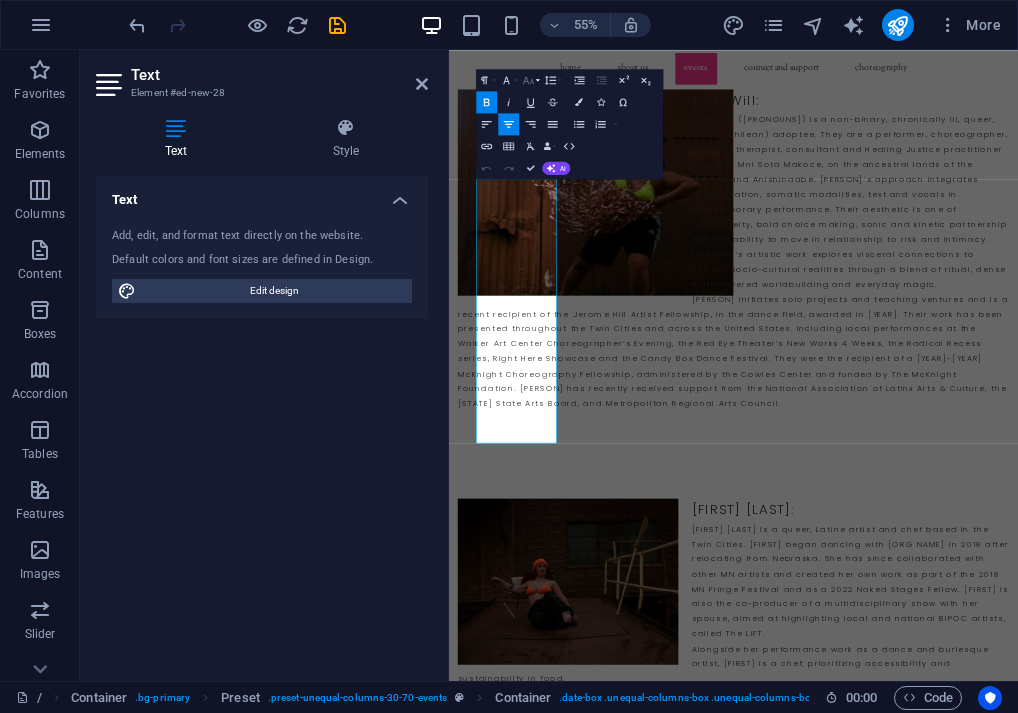 click 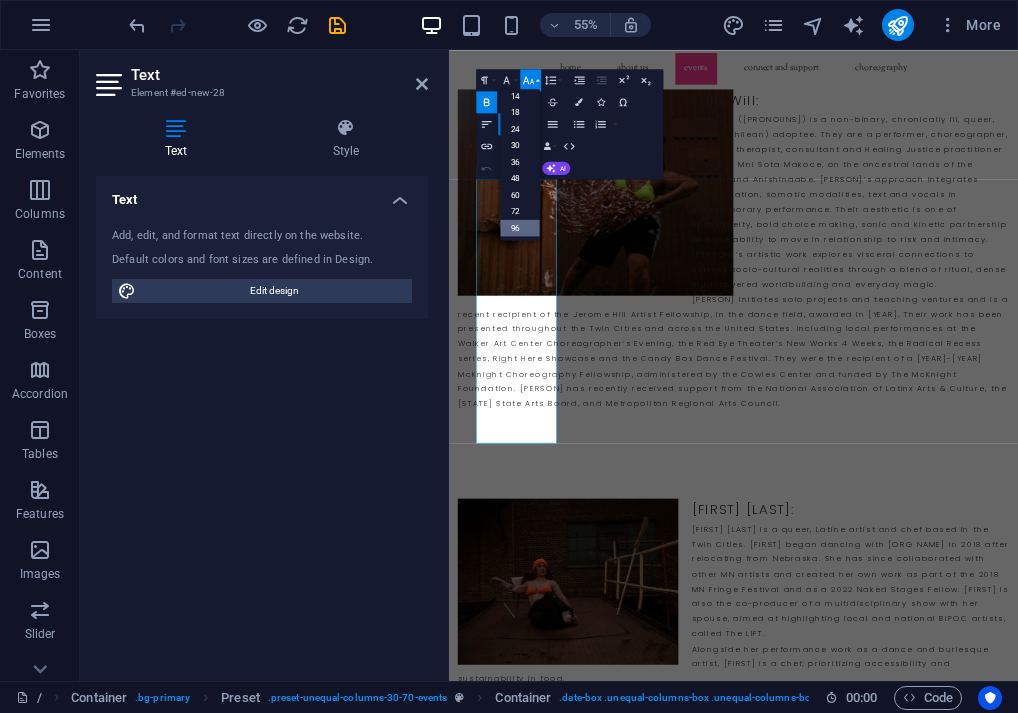 scroll, scrollTop: 161, scrollLeft: 0, axis: vertical 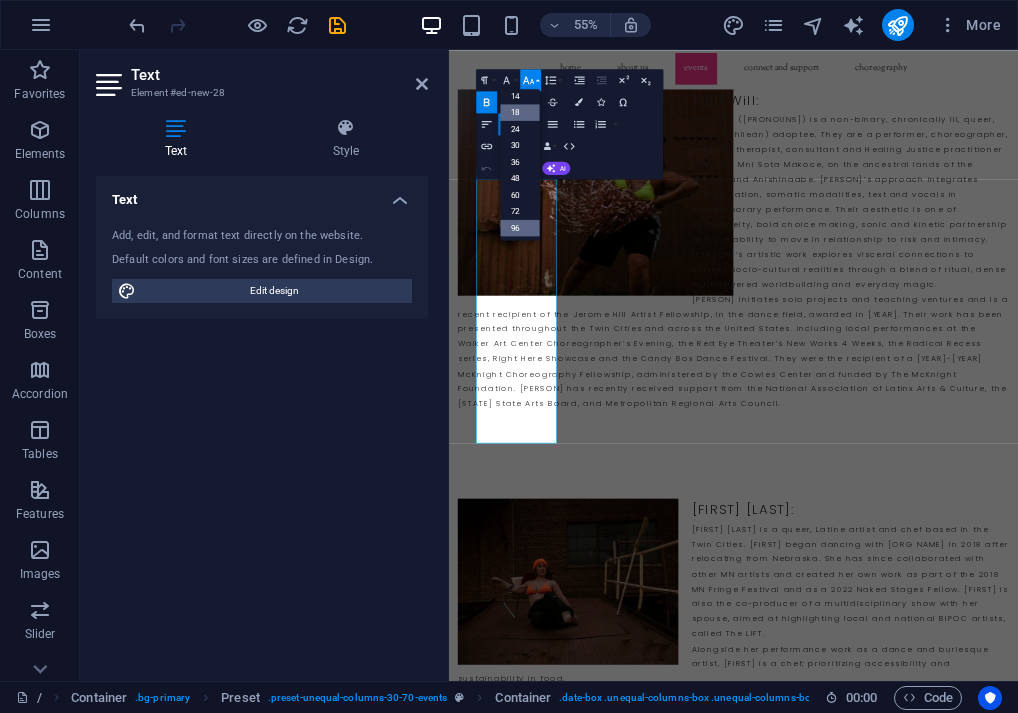 click on "18" at bounding box center [521, 112] 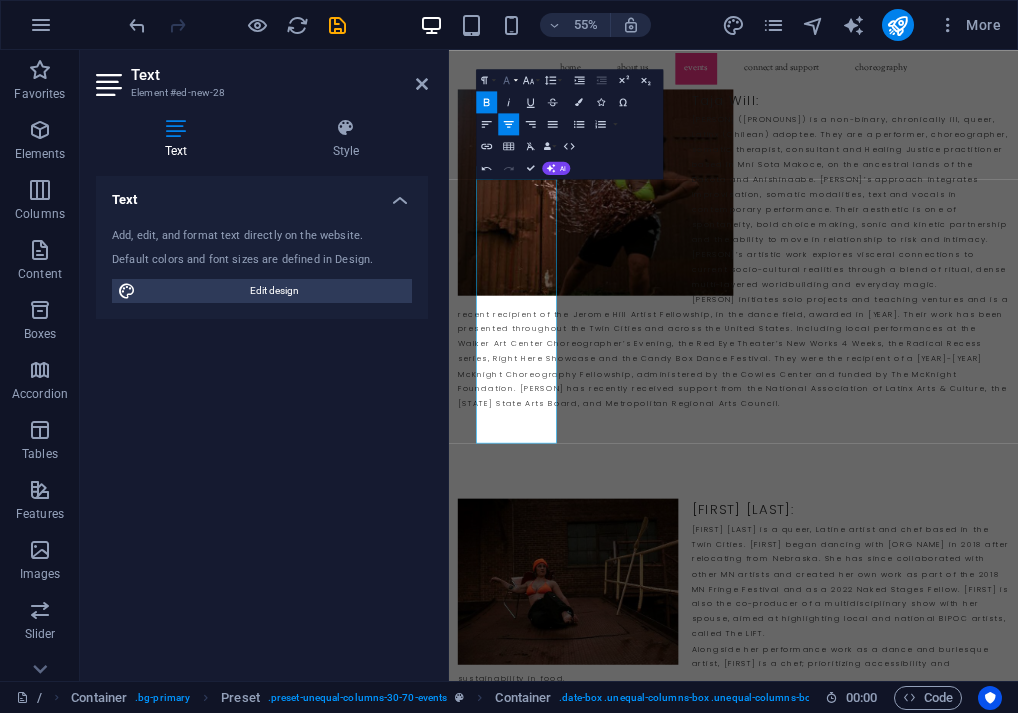 click 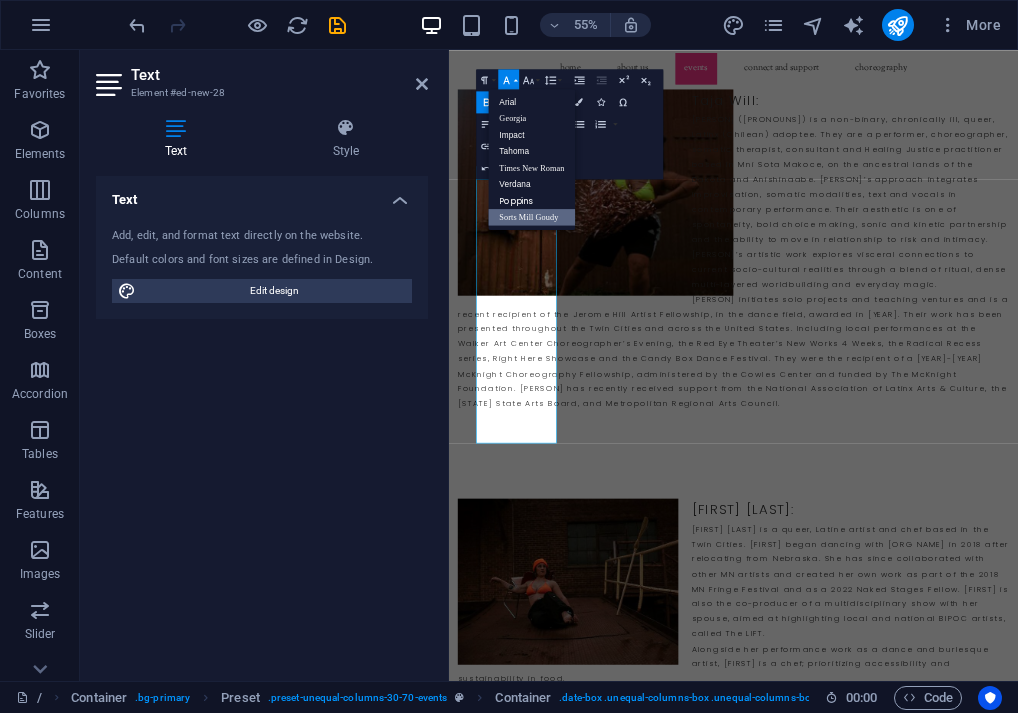 scroll, scrollTop: 0, scrollLeft: 0, axis: both 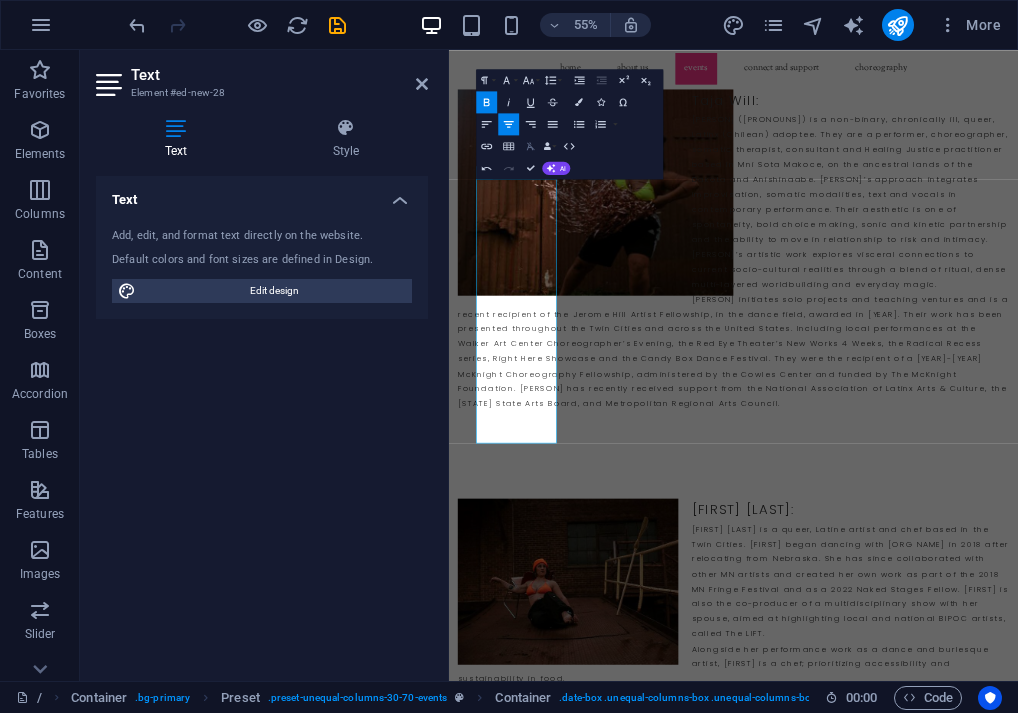 click 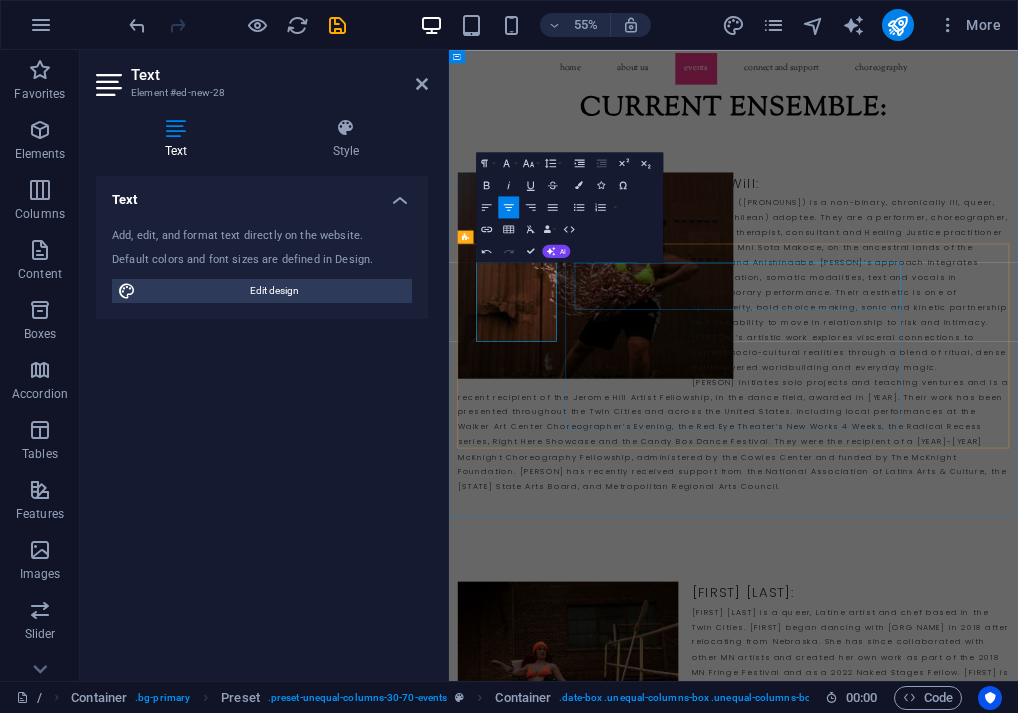 scroll, scrollTop: 5392, scrollLeft: 0, axis: vertical 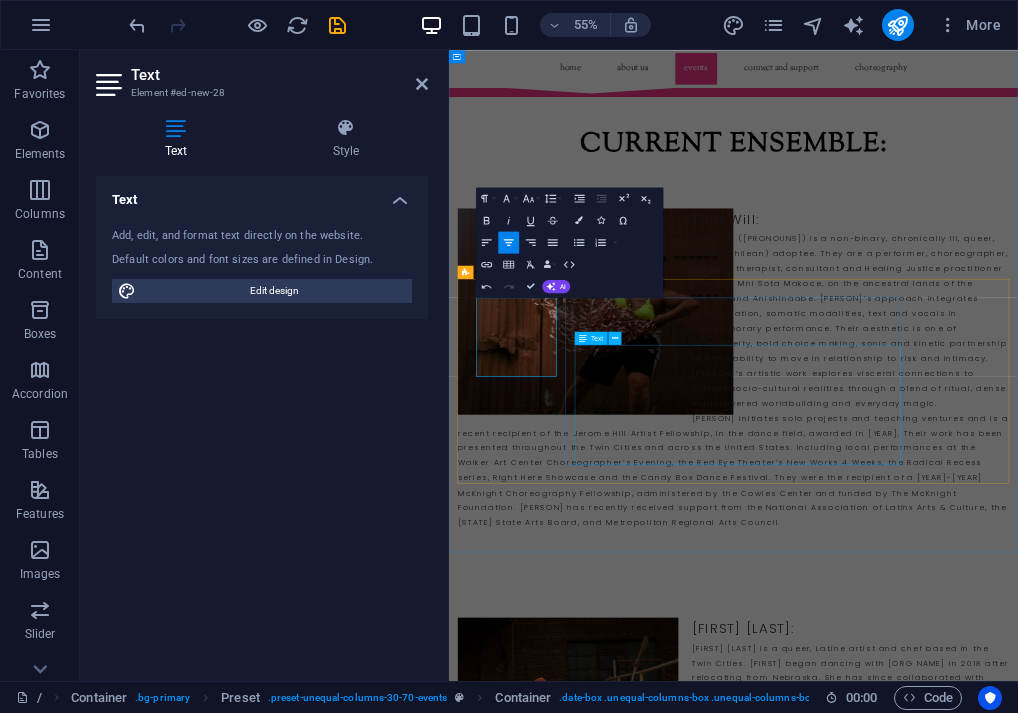 click on "Come see the [ORG NAME] perform as part of the FACT/SF Summer Dance Festival: a mixed bill of 6 groups, curated through FACT/SF's Fieldwork Open Application process. More details to be announced. Where: ODC Theater, [CITY], [STATE]" at bounding box center (974, 4119) 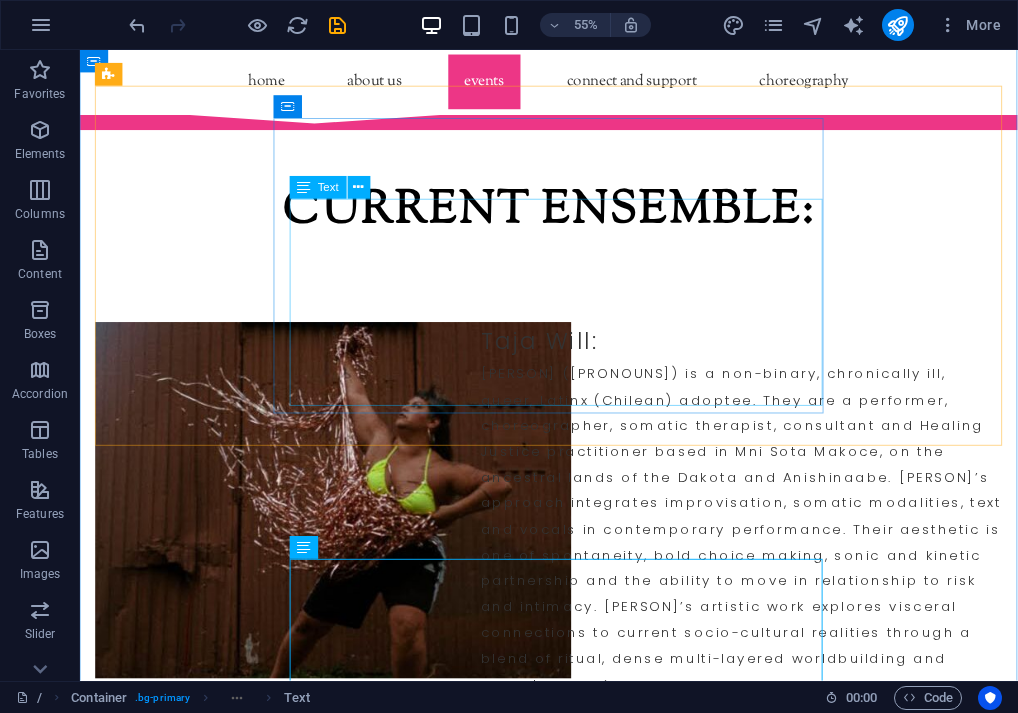 scroll, scrollTop: 5438, scrollLeft: 0, axis: vertical 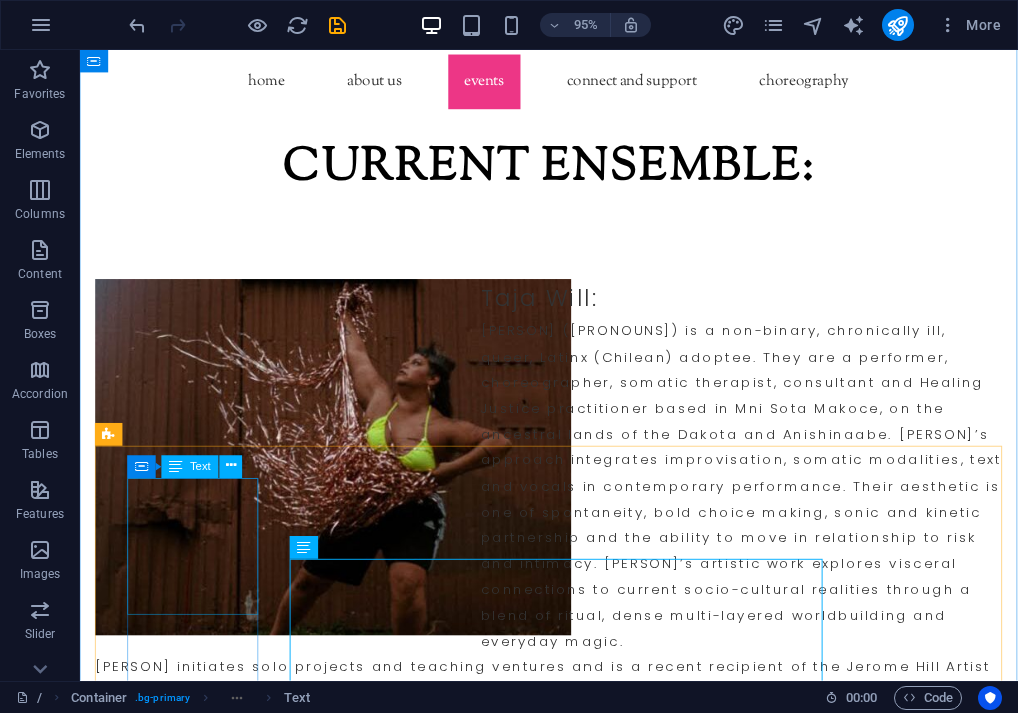 click on "[DATE]" at bounding box center [573, 3920] 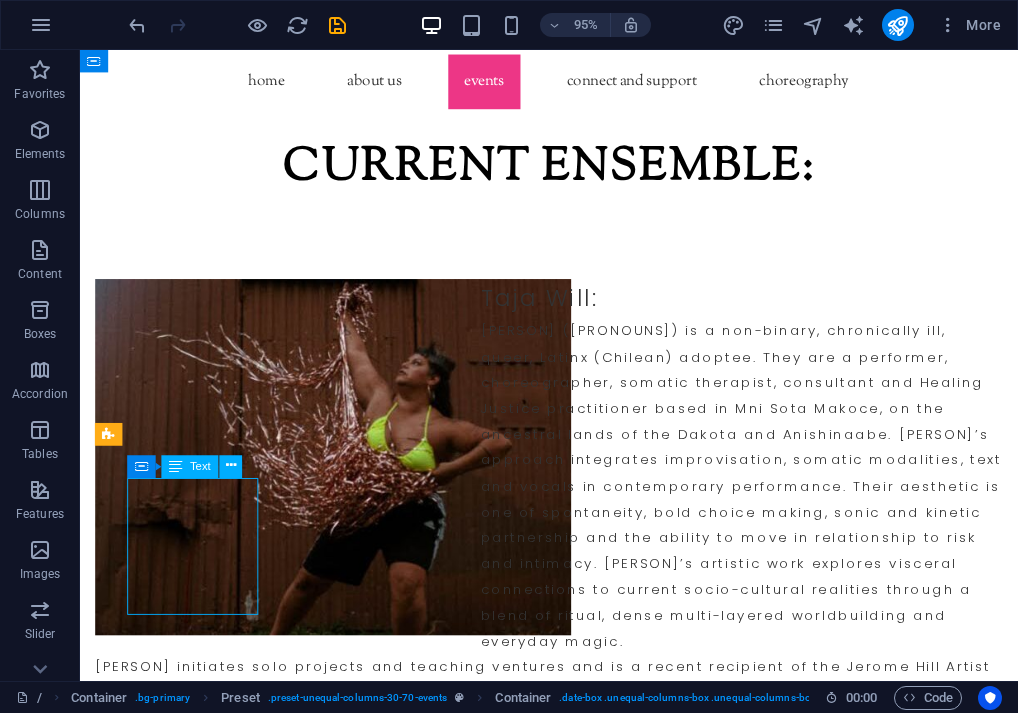 click on "[DATE]" at bounding box center [573, 3920] 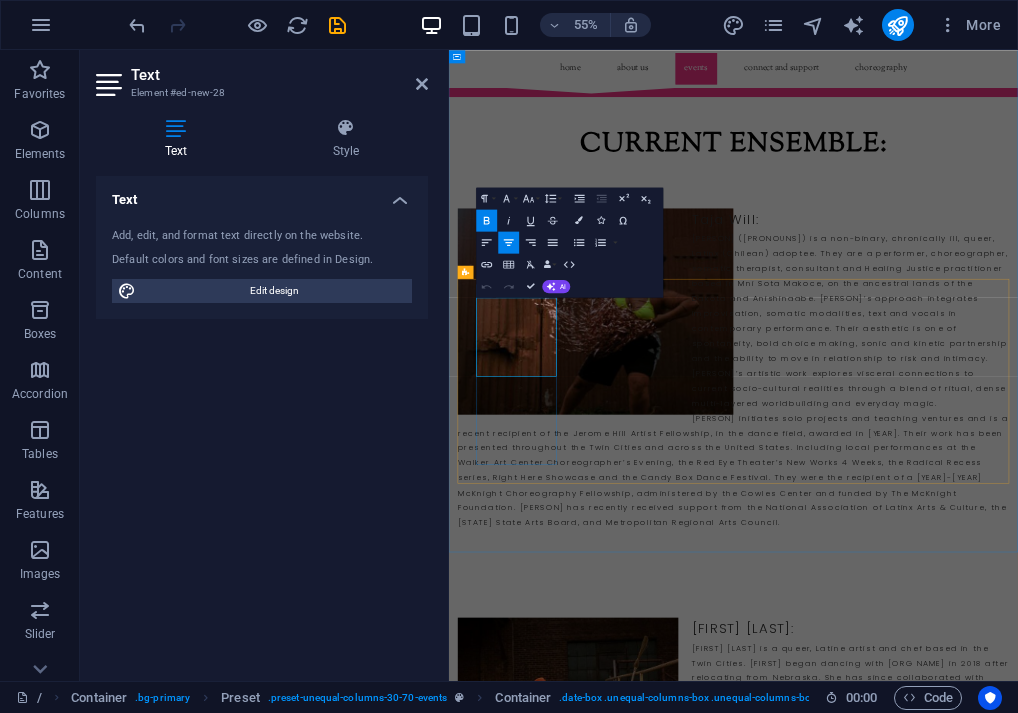 click on "[DATE]" at bounding box center (966, 3911) 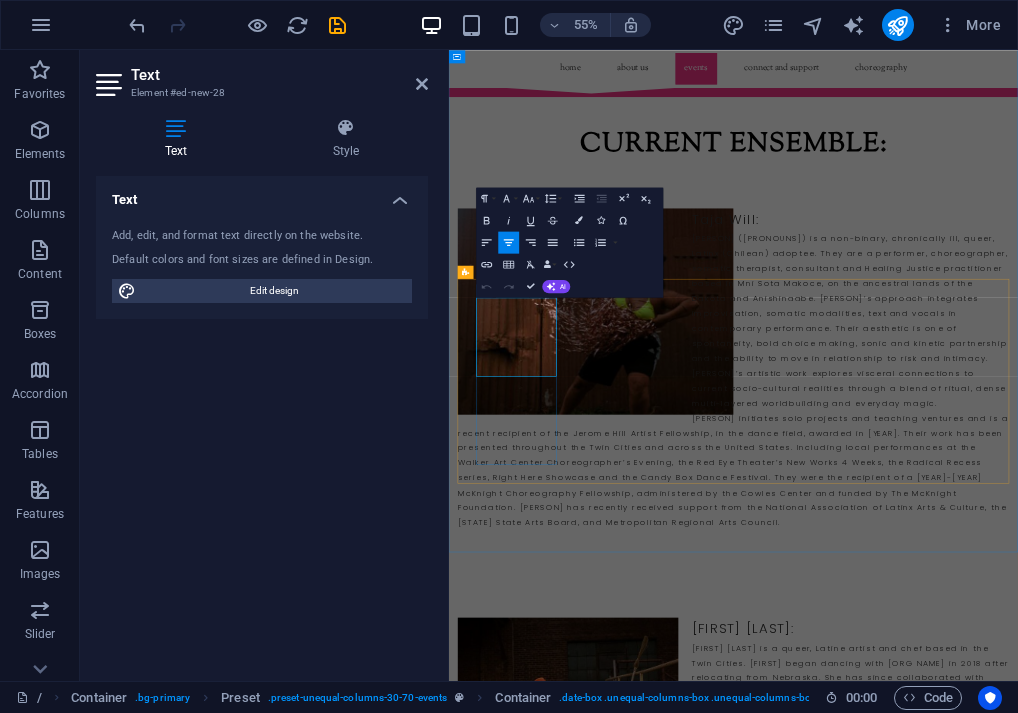 click on "[DATE]" at bounding box center [966, 3911] 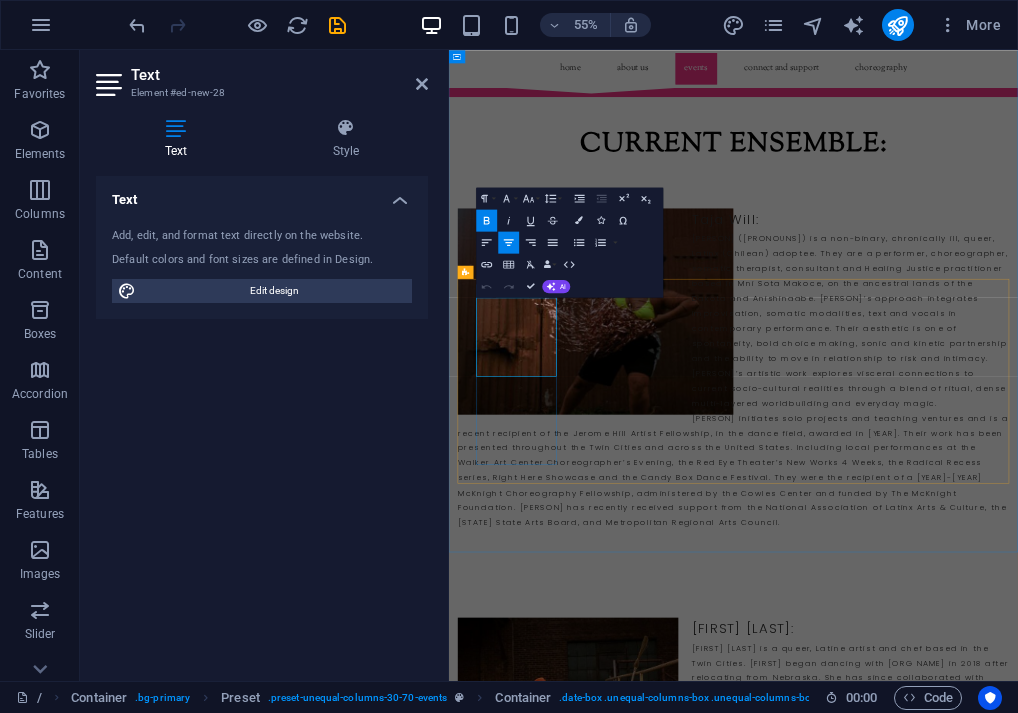 click on "[DATE]" at bounding box center [966, 3911] 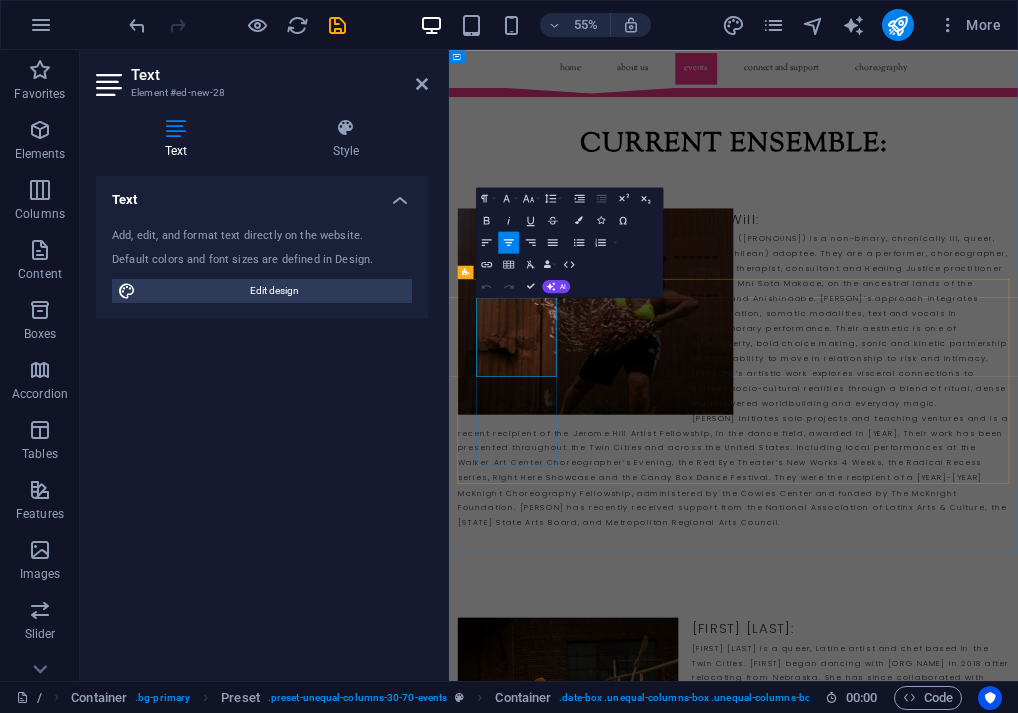 click on "[DATE]" at bounding box center [966, 3911] 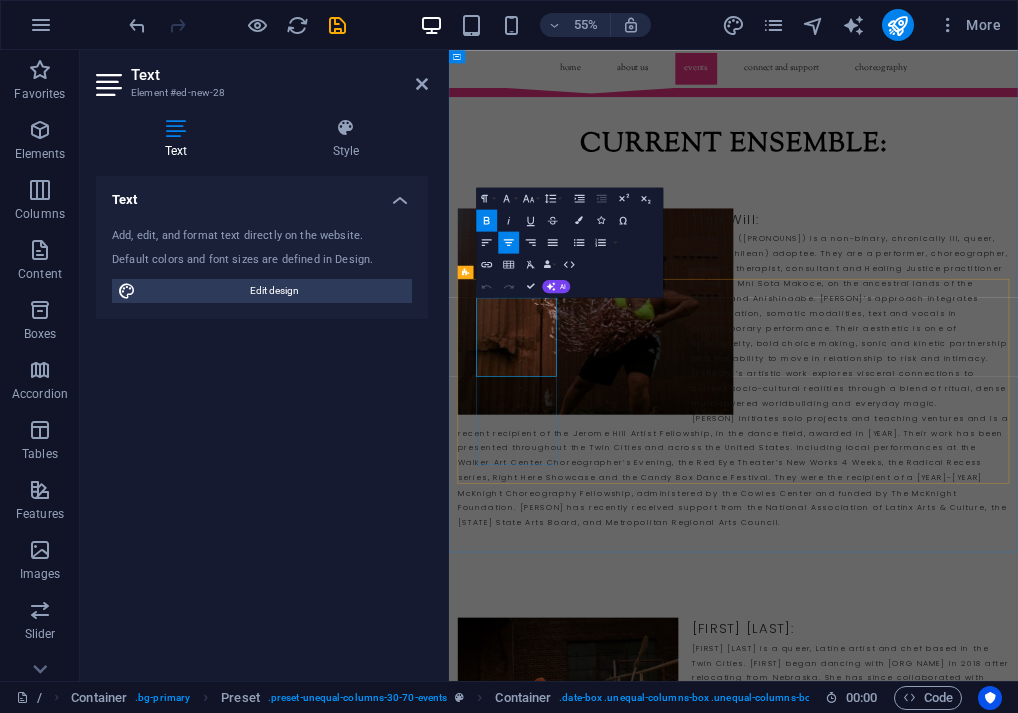 click on "[DATE]" at bounding box center [966, 3911] 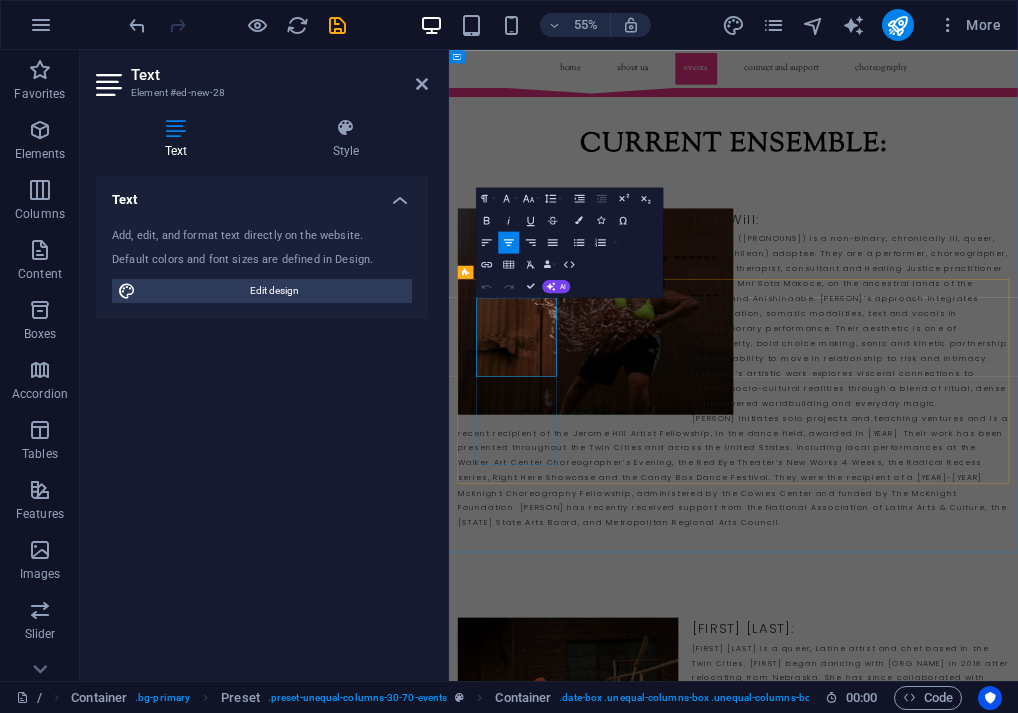 click on "[DATE]" at bounding box center [966, 3911] 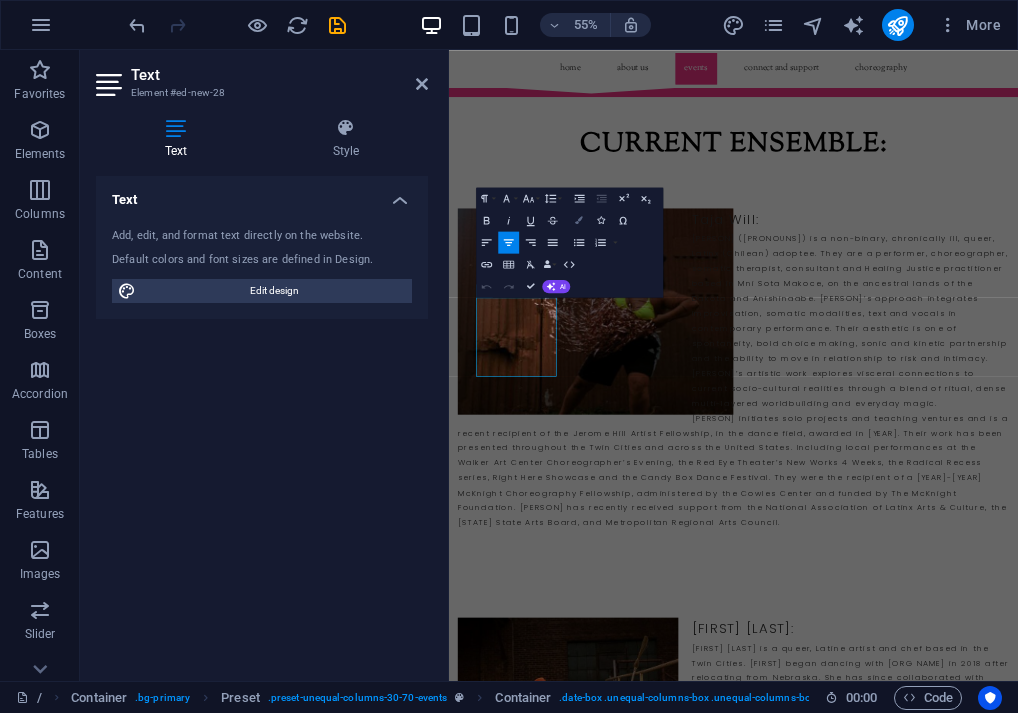 click at bounding box center (580, 221) 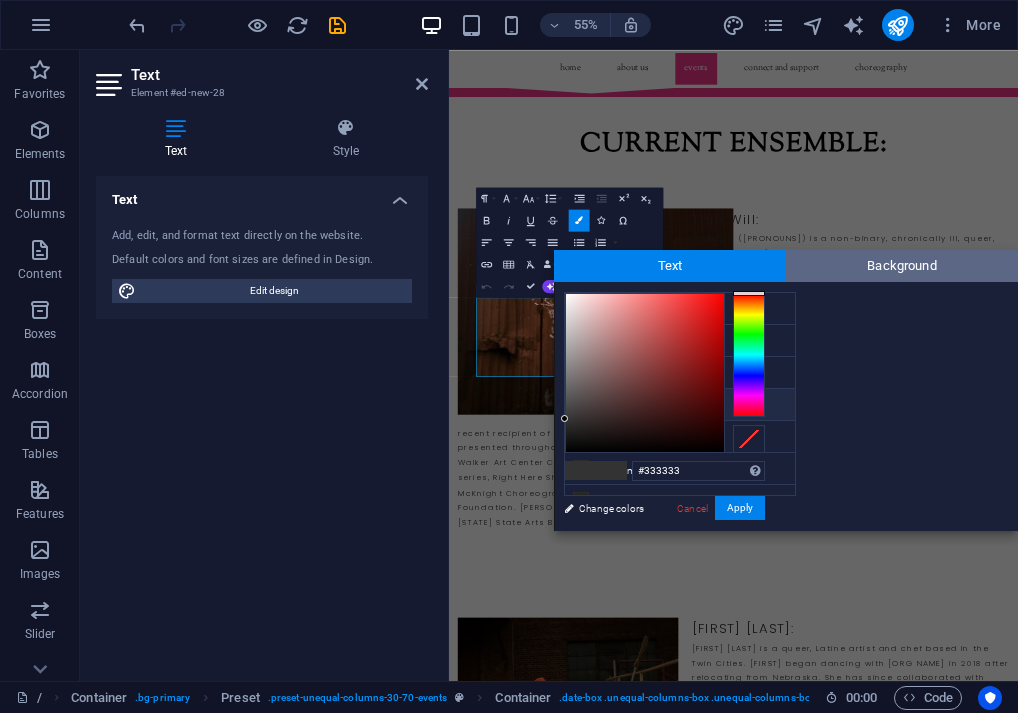 click on "Background" at bounding box center [902, 266] 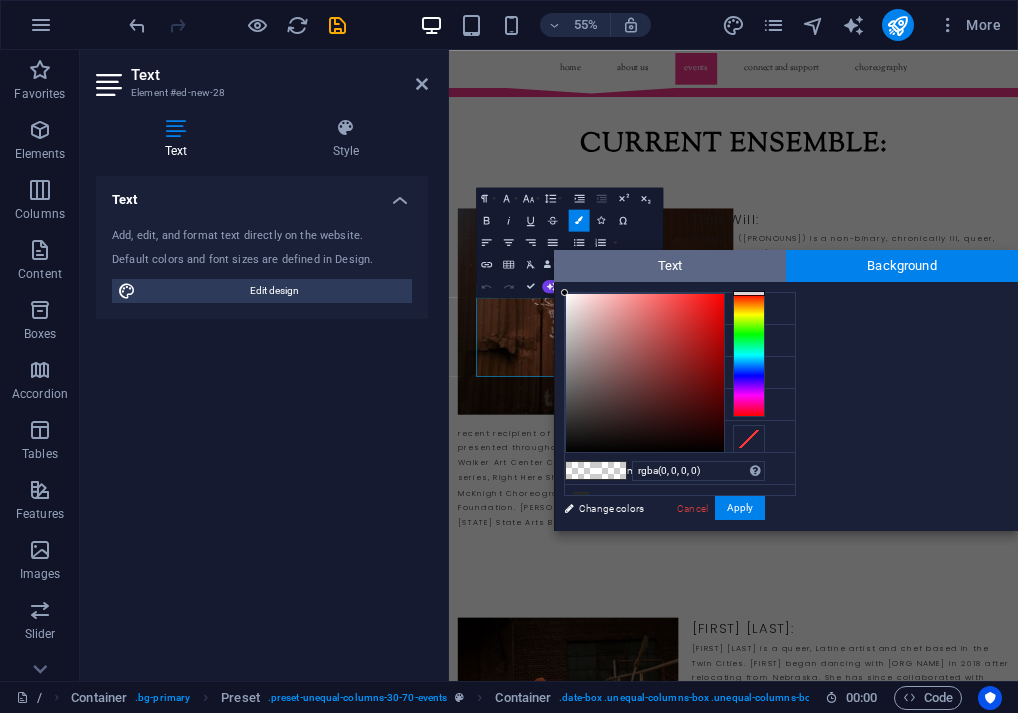 click on "Text" at bounding box center (670, 266) 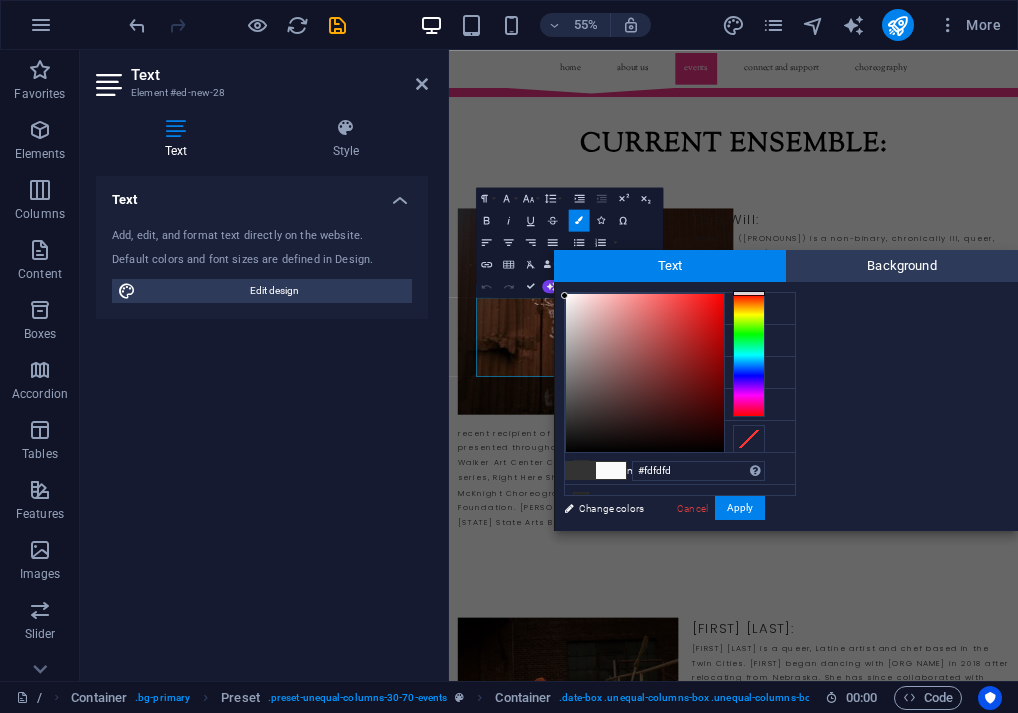 type on "#ffffff" 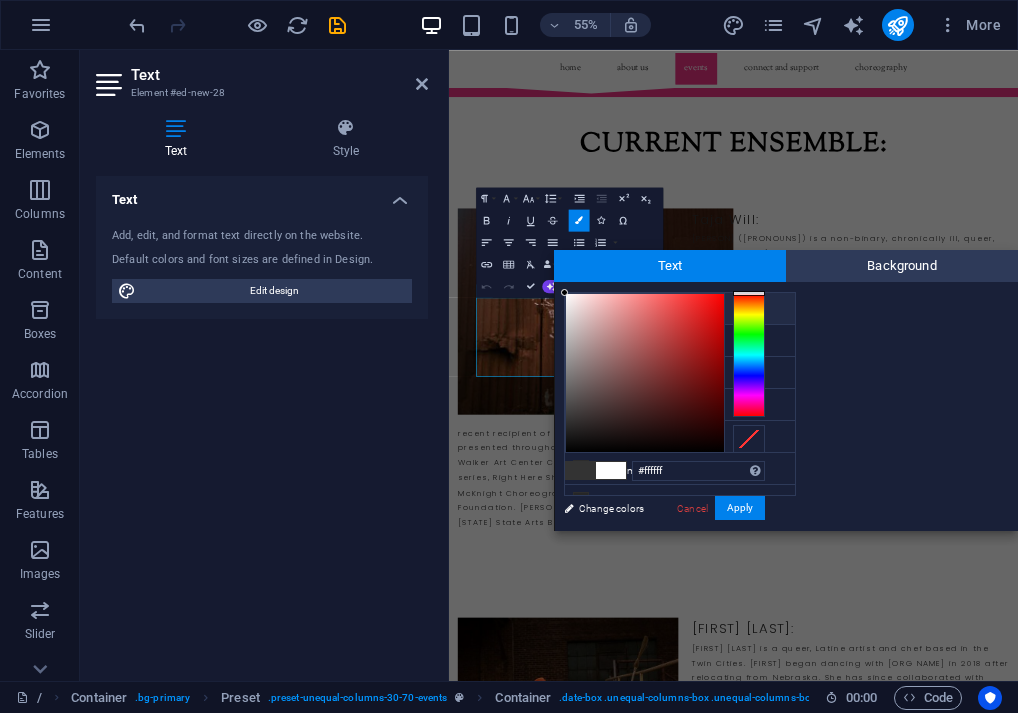 drag, startPoint x: 564, startPoint y: 418, endPoint x: 562, endPoint y: 289, distance: 129.0155 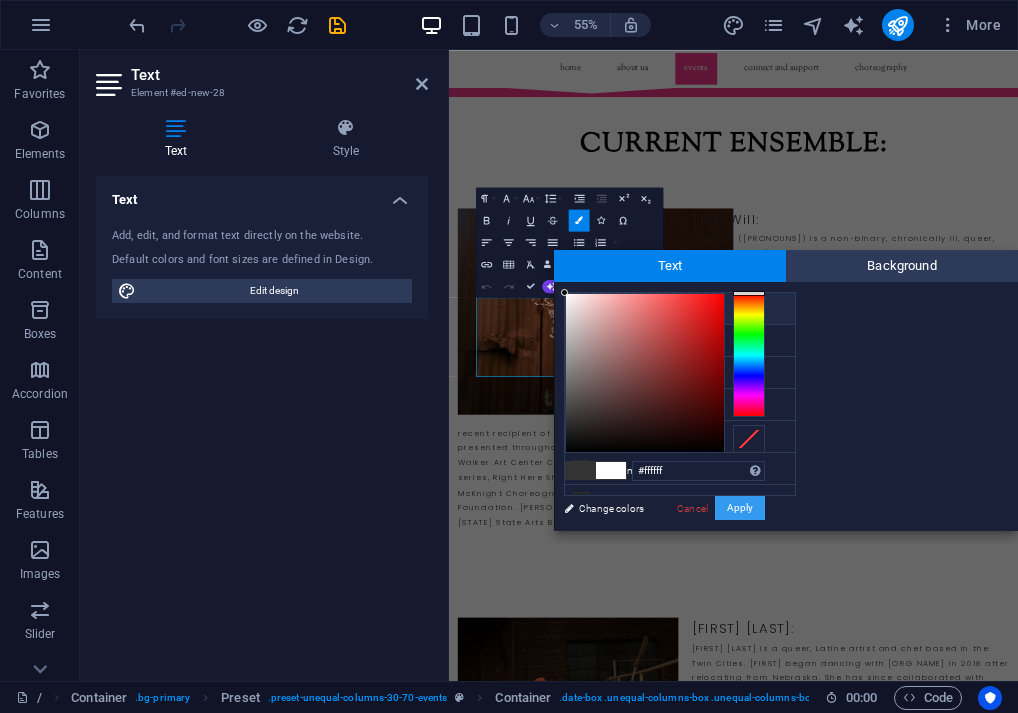 click on "Apply" at bounding box center [740, 508] 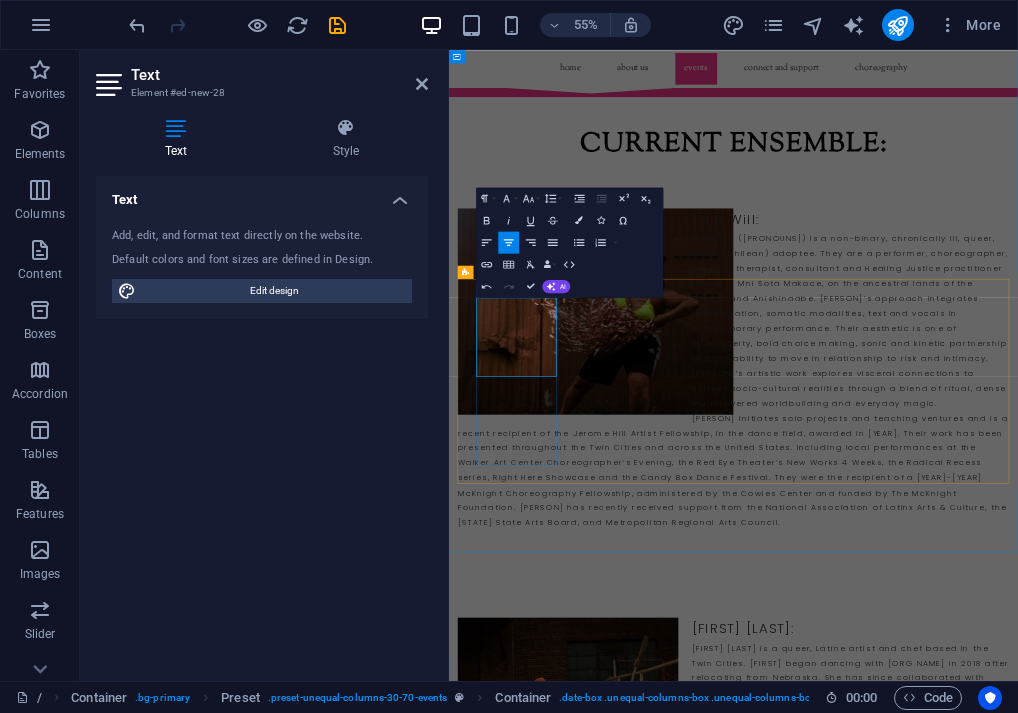 click on "[DATE]" at bounding box center (966, 3911) 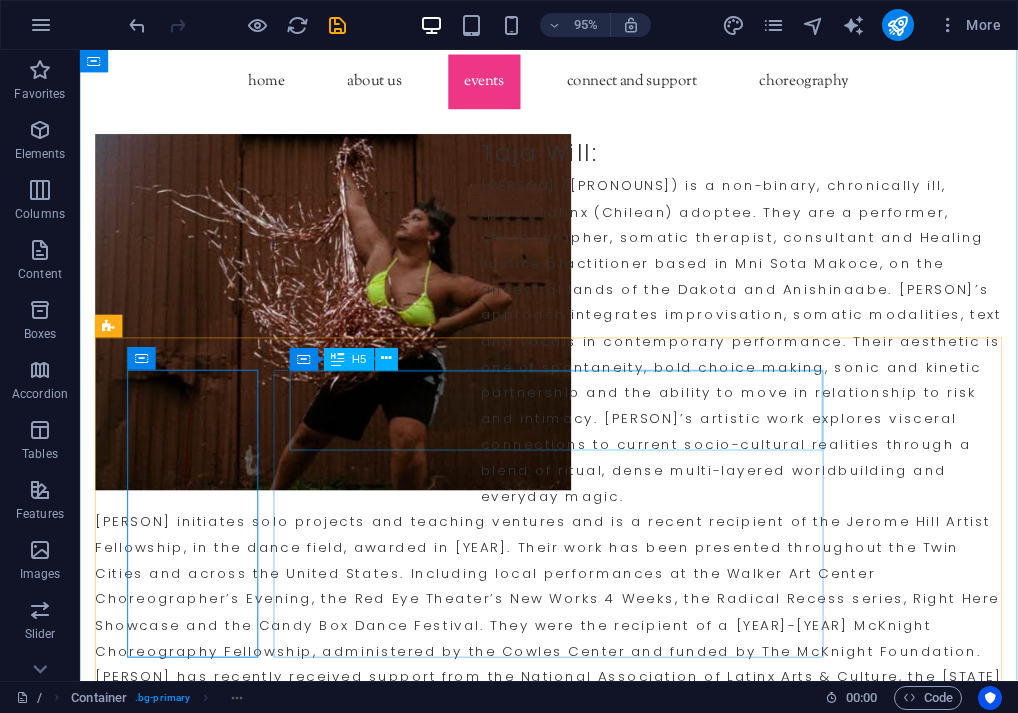 scroll, scrollTop: 5592, scrollLeft: 0, axis: vertical 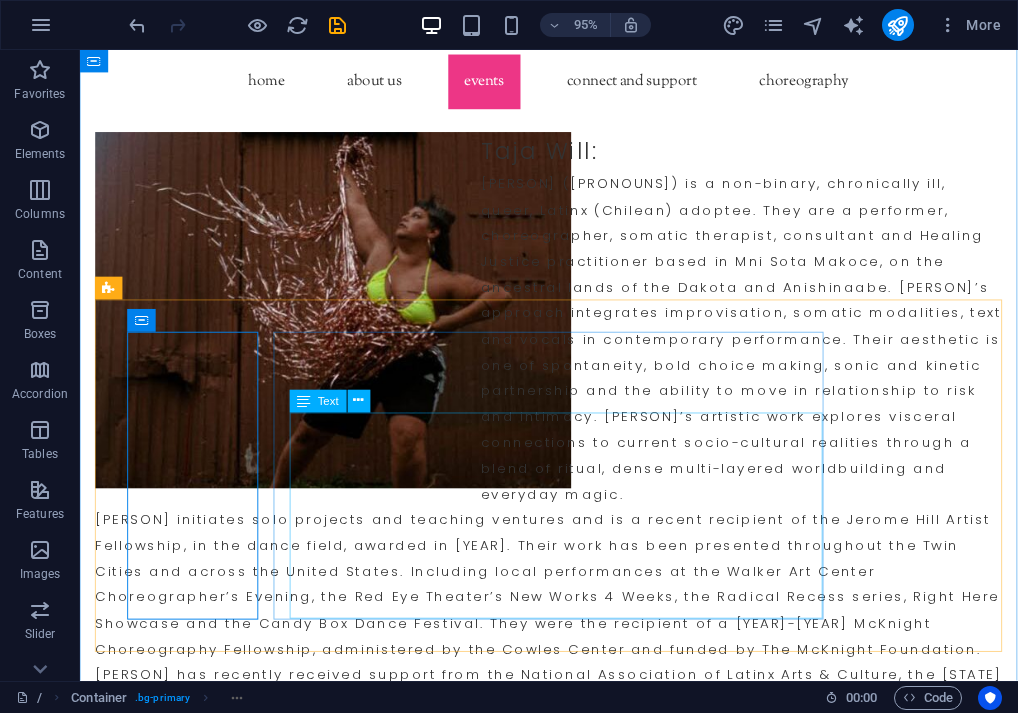click on "Come see the [ORG NAME] perform as part of the FACT/SF Summer Dance Festival: a mixed bill of 6 groups, curated through FACT/SF's Fieldwork Open Application process. More details to be announced. Where: ODC Theater, [CITY], [STATE]" at bounding box center (581, 3973) 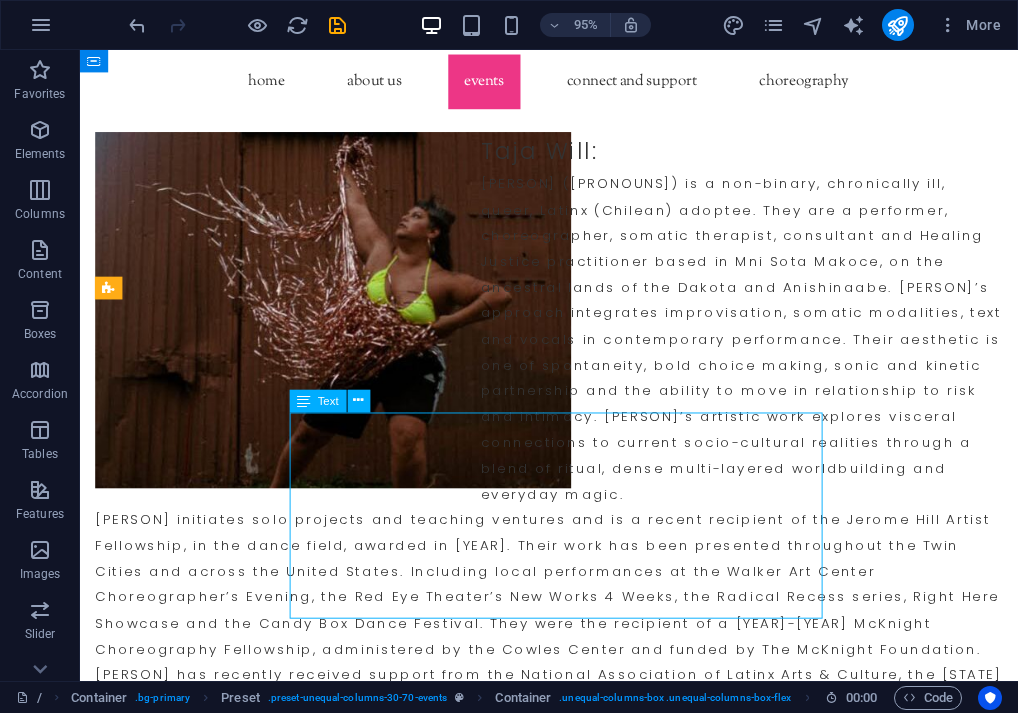 click on "Come see the [ORG NAME] perform as part of the FACT/SF Summer Dance Festival: a mixed bill of 6 groups, curated through FACT/SF's Fieldwork Open Application process. More details to be announced. Where: ODC Theater, [CITY], [STATE]" at bounding box center [581, 3973] 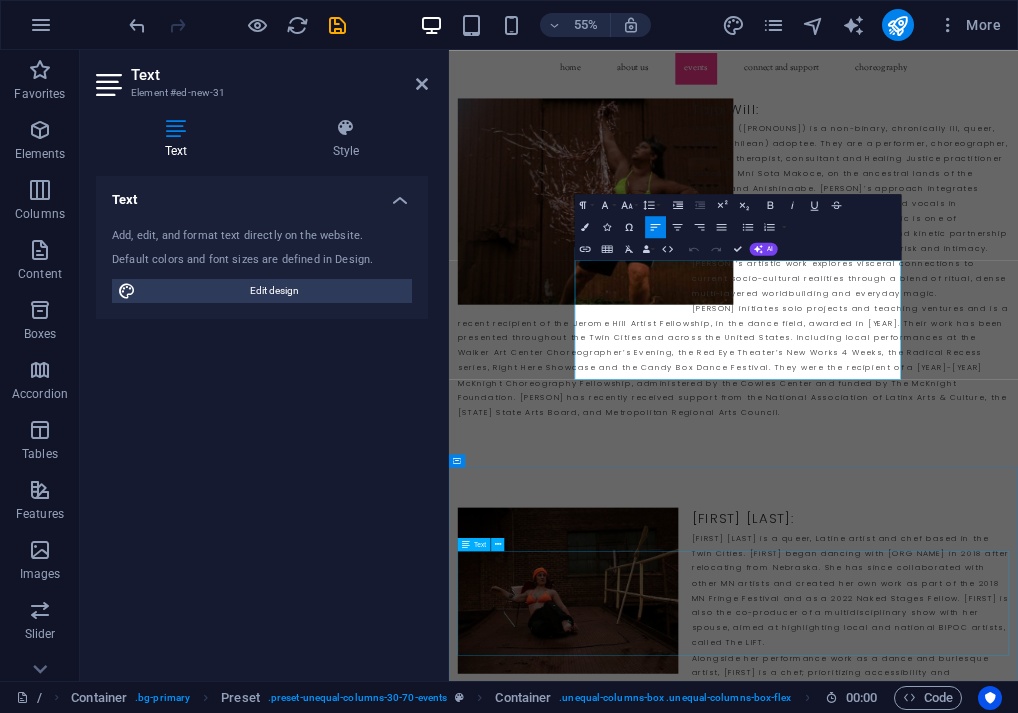 scroll, scrollTop: 5546, scrollLeft: 0, axis: vertical 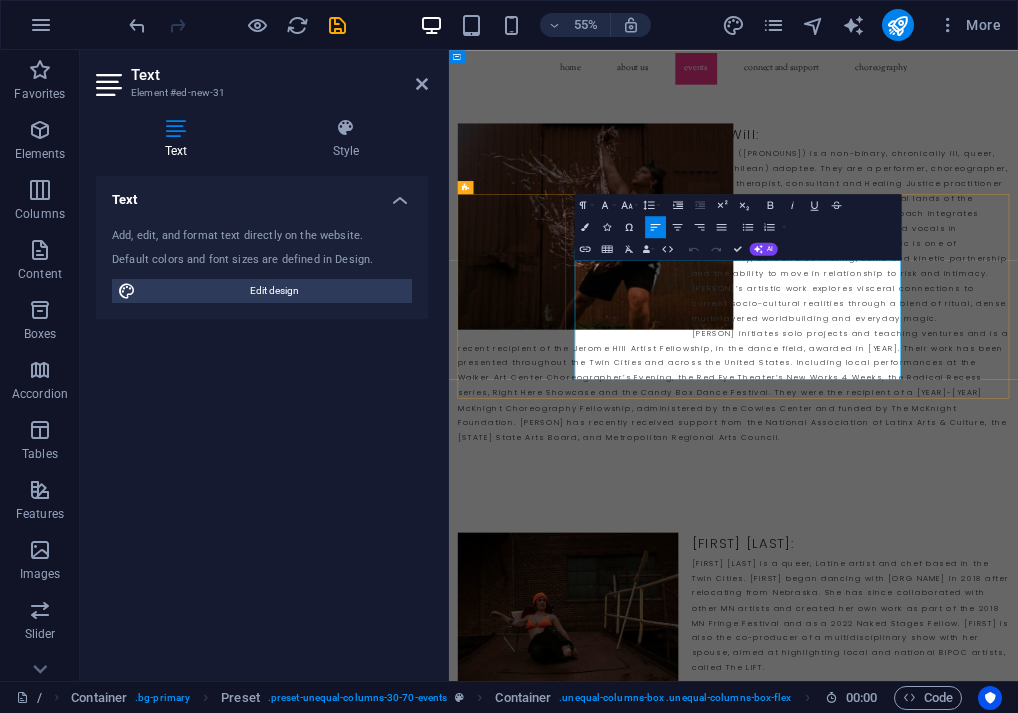 click on "More details to be announced. Where: ODC Theater, [CITY], [STATE]" at bounding box center (974, 4020) 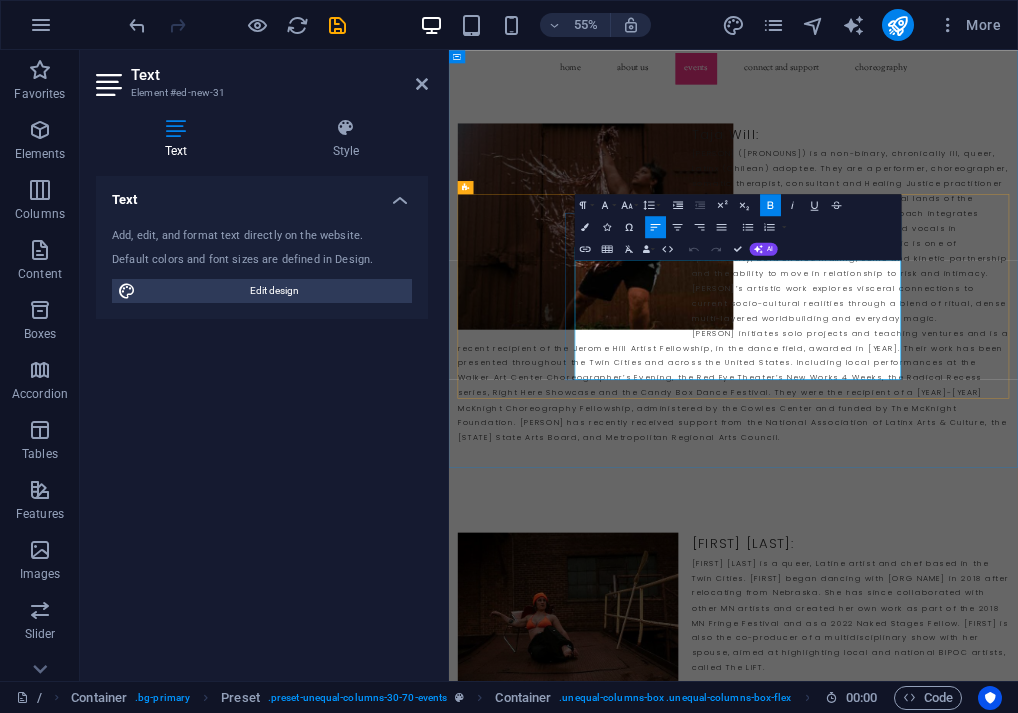 drag, startPoint x: 1083, startPoint y: 629, endPoint x: 774, endPoint y: 641, distance: 309.2329 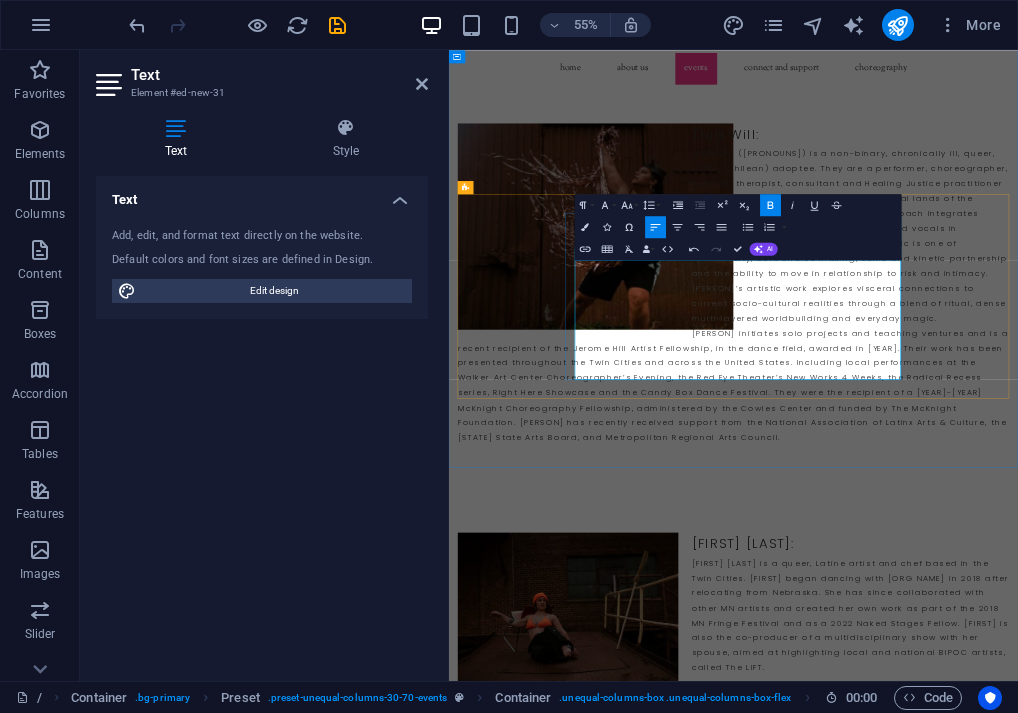 type 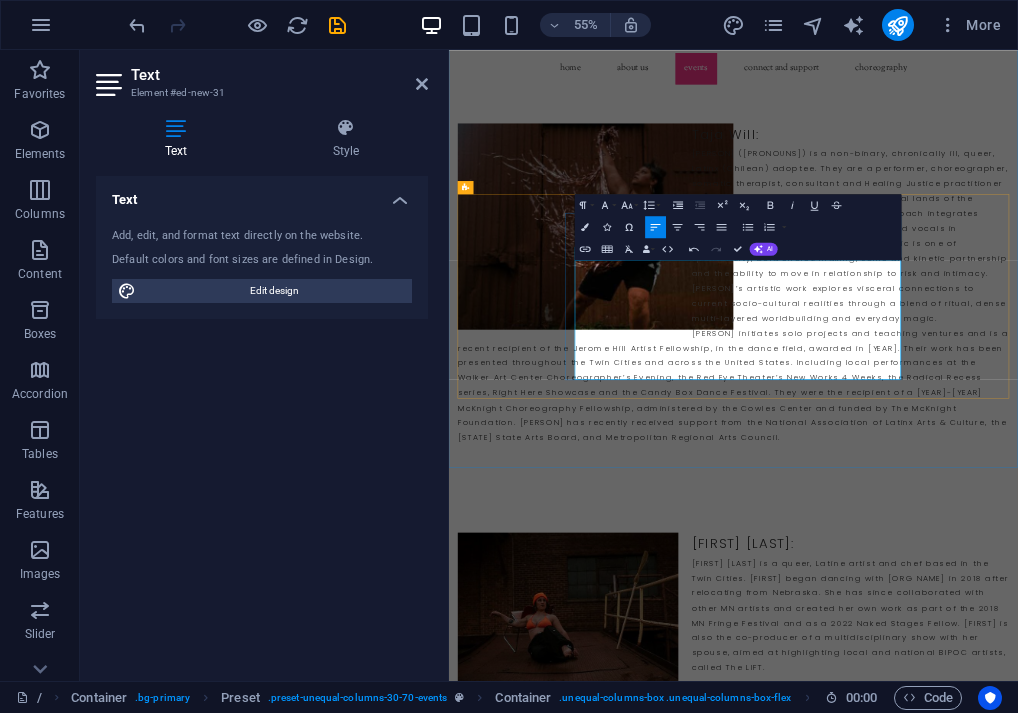 click at bounding box center (974, 3964) 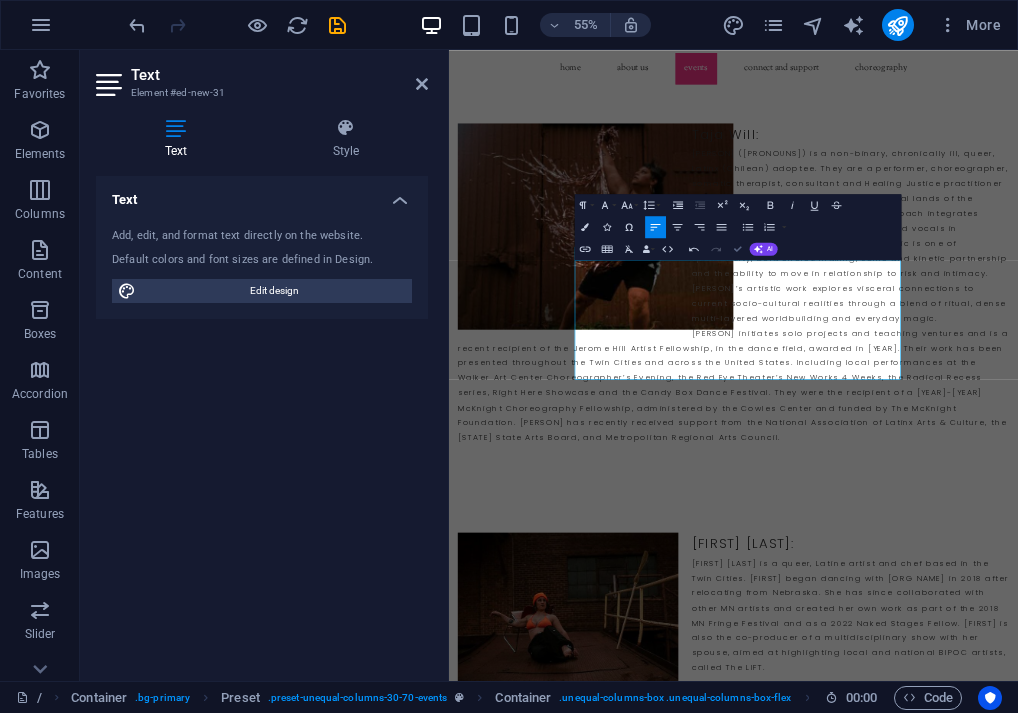 scroll, scrollTop: 5592, scrollLeft: 0, axis: vertical 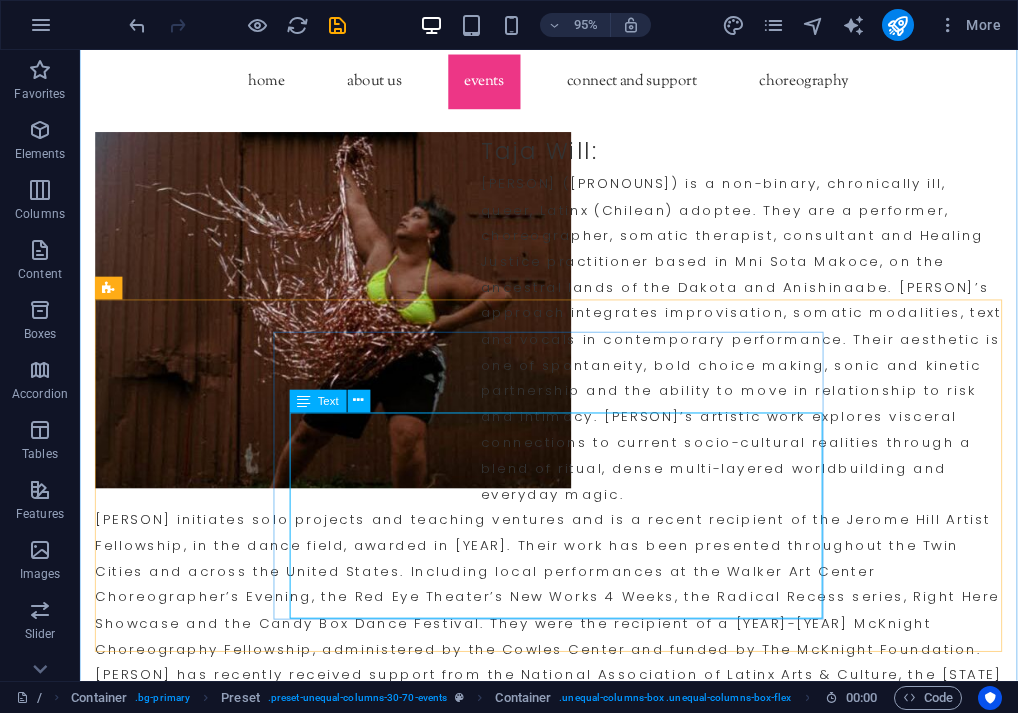 click on "Come see the [ORG NAME] perform as part of the FACT/SF Summer Dance Festival: a mixed bill of 6 groups, curated through FACT/SF's Fieldwork Open Application process. More details to be announced. Where: Resource Mpls" at bounding box center (581, 3973) 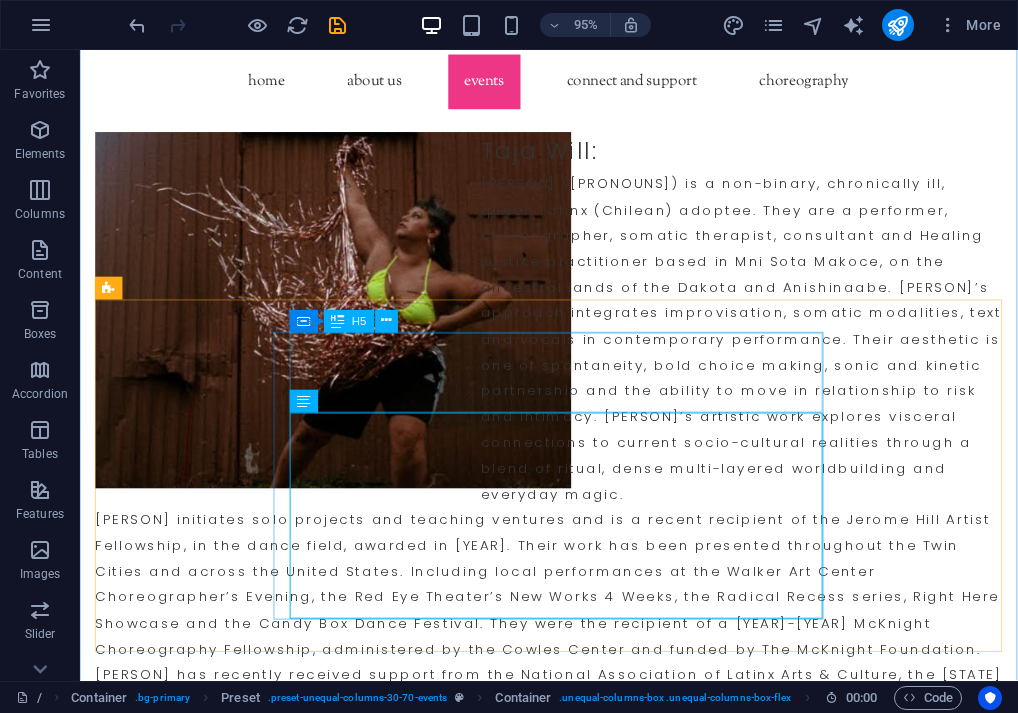 click on "​​ Dearest Liberator, DISASTER! DISASTER! DISASTER!" at bounding box center (581, 3851) 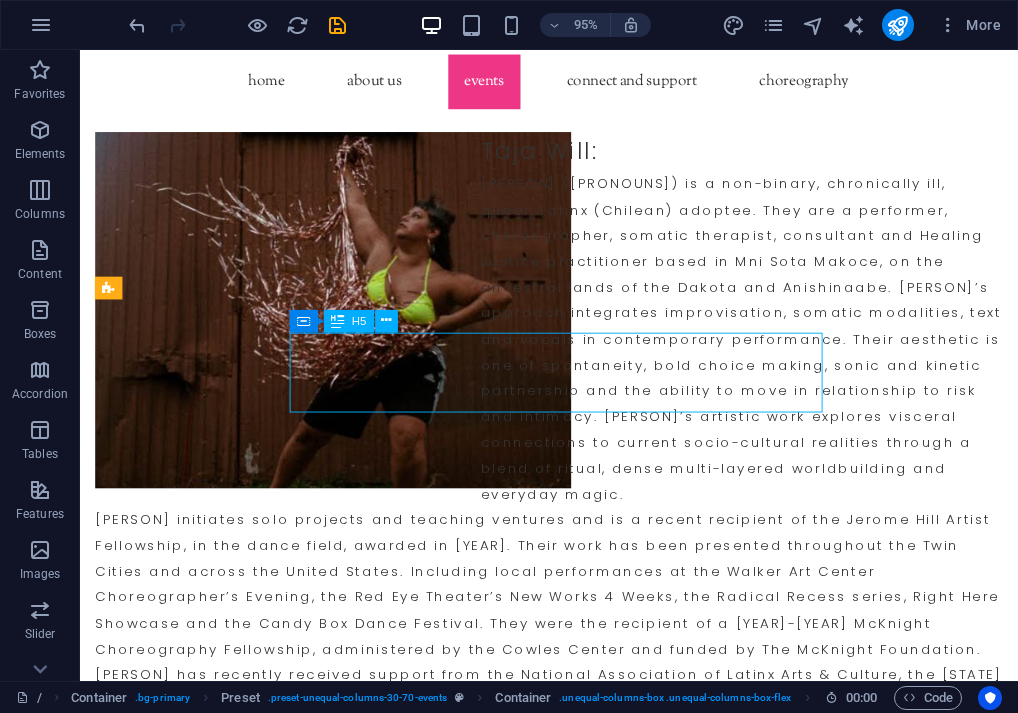 click on "​​ Dearest Liberator, DISASTER! DISASTER! DISASTER!" at bounding box center [581, 3851] 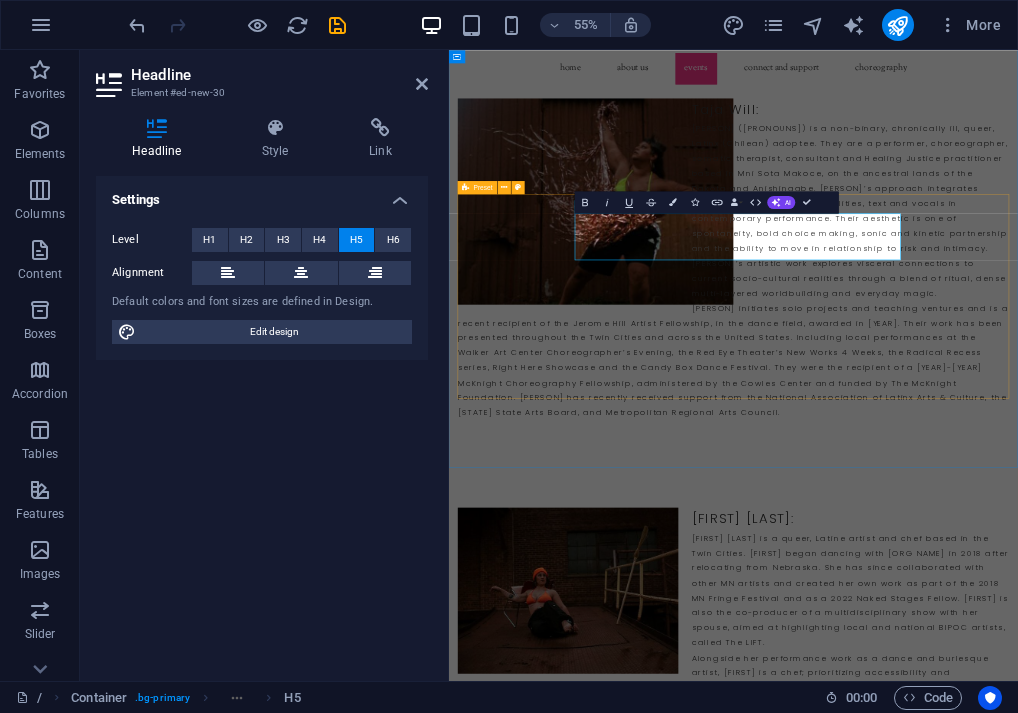 scroll, scrollTop: 5546, scrollLeft: 0, axis: vertical 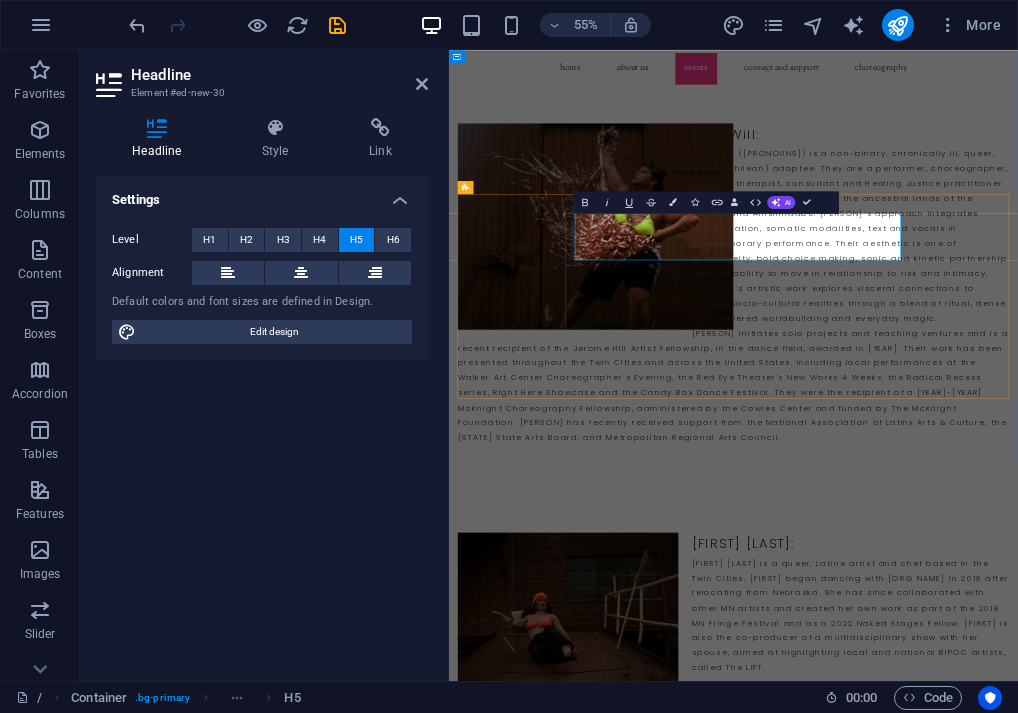 click on "Dearest Liberator, DISASTER! DISASTER! DISASTER!" at bounding box center (974, 3855) 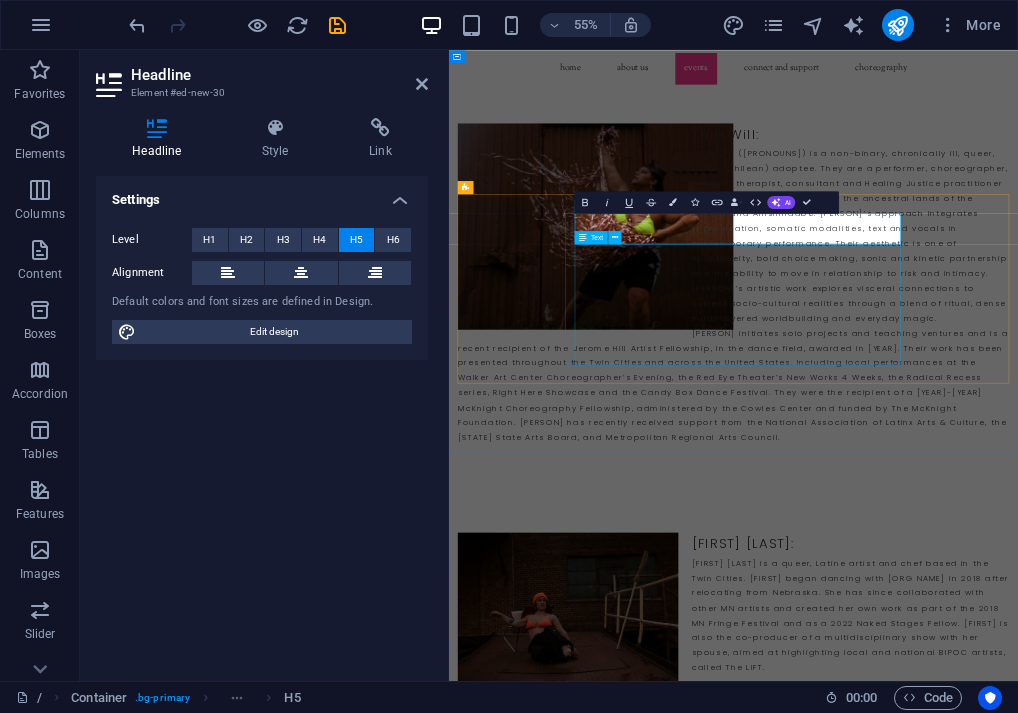 type 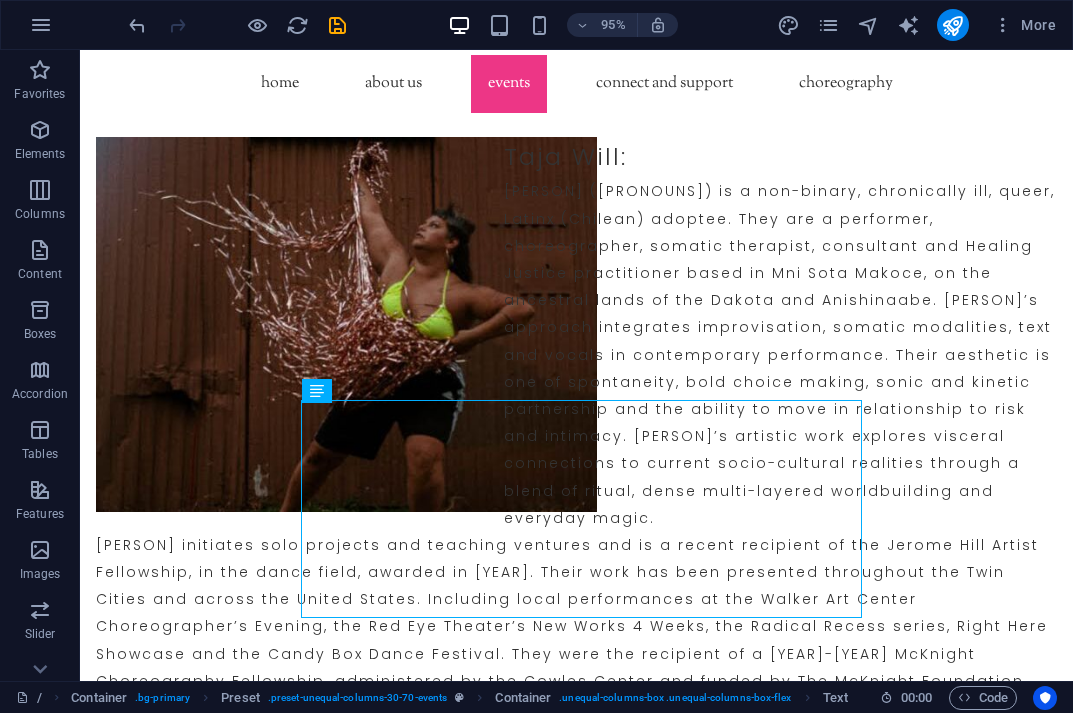 scroll, scrollTop: 5595, scrollLeft: 0, axis: vertical 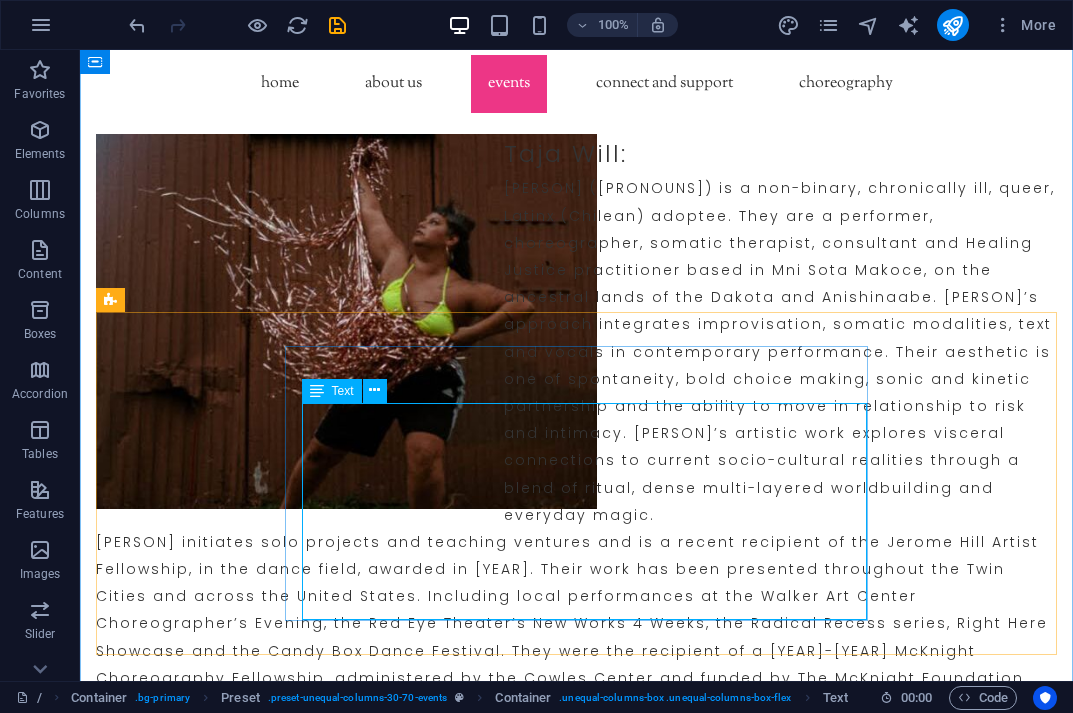 click on "Come see the [ORG NAME] perform as part of the FACT/SF Summer Dance Festival: a mixed bill of 6 groups, curated through FACT/SF's Fieldwork Open Application process. More details to be announced. Where: Resource Mpls" at bounding box center (584, 3970) 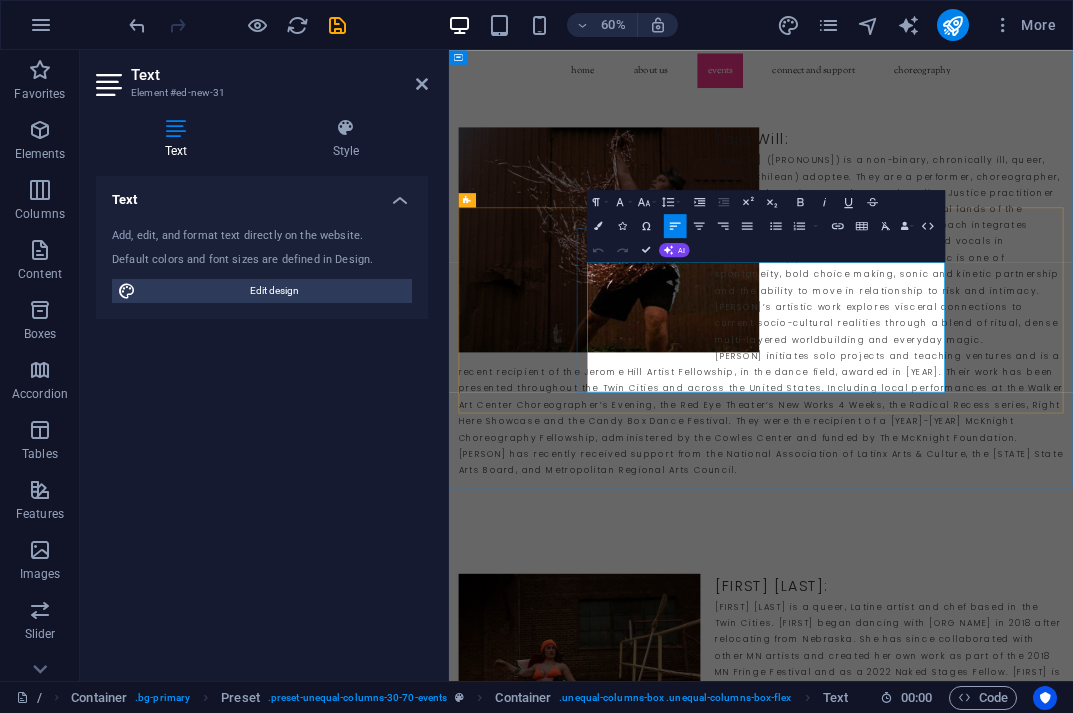 click at bounding box center [977, 3960] 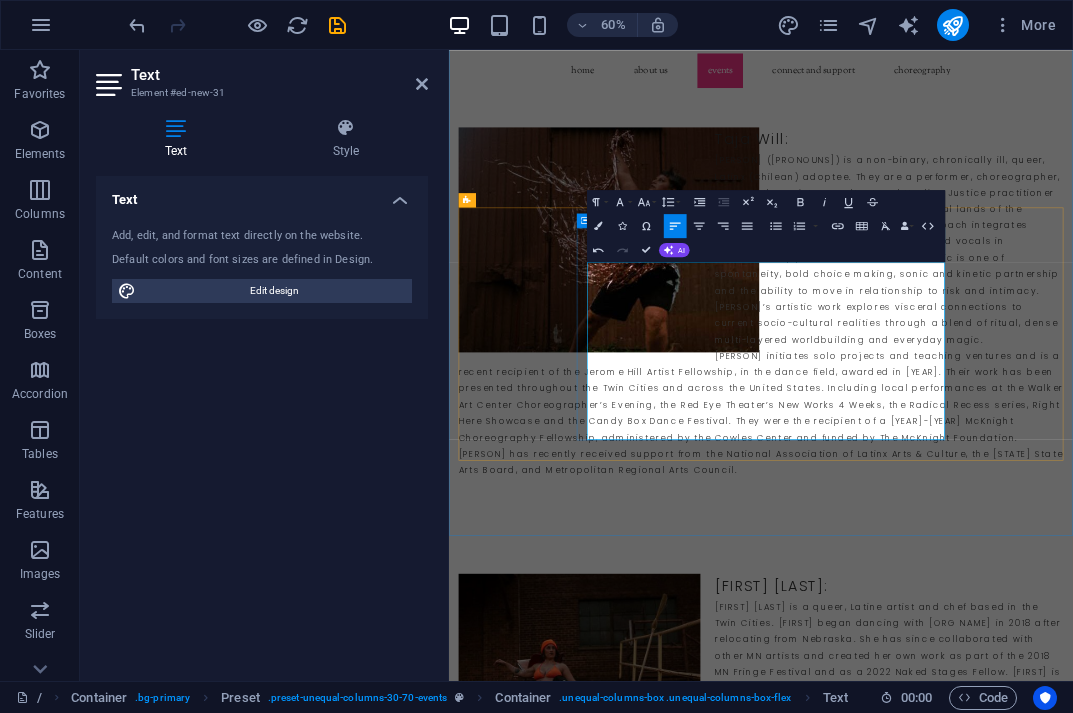 drag, startPoint x: 913, startPoint y: 603, endPoint x: 671, endPoint y: 393, distance: 320.41223 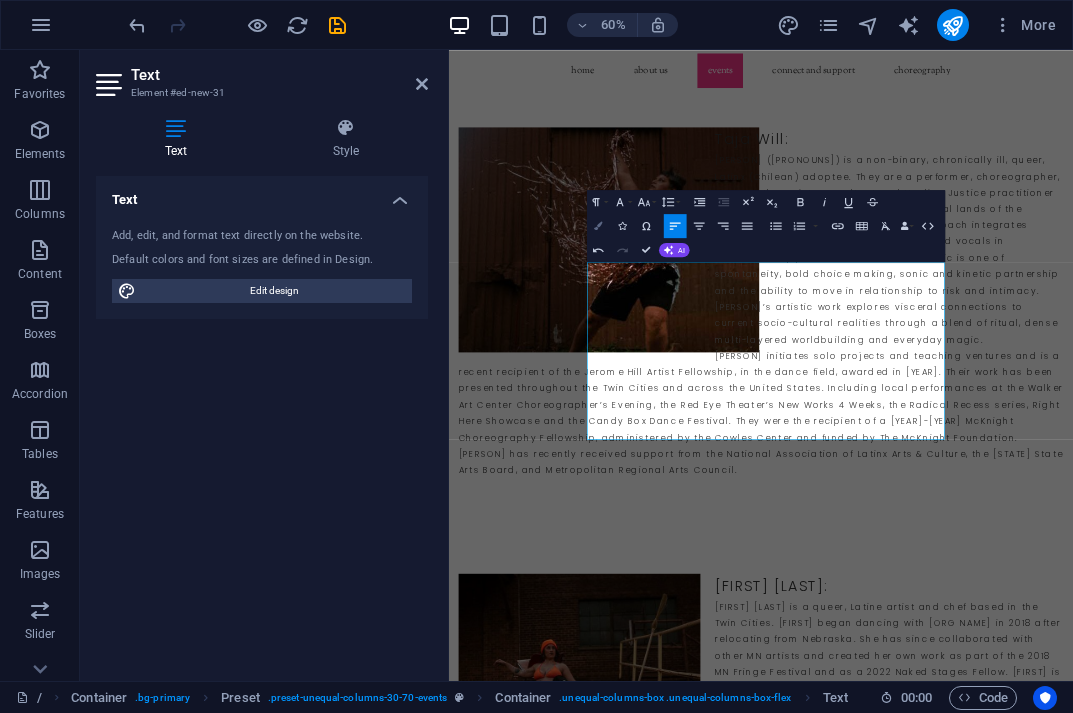 click on "Colors" at bounding box center (598, 226) 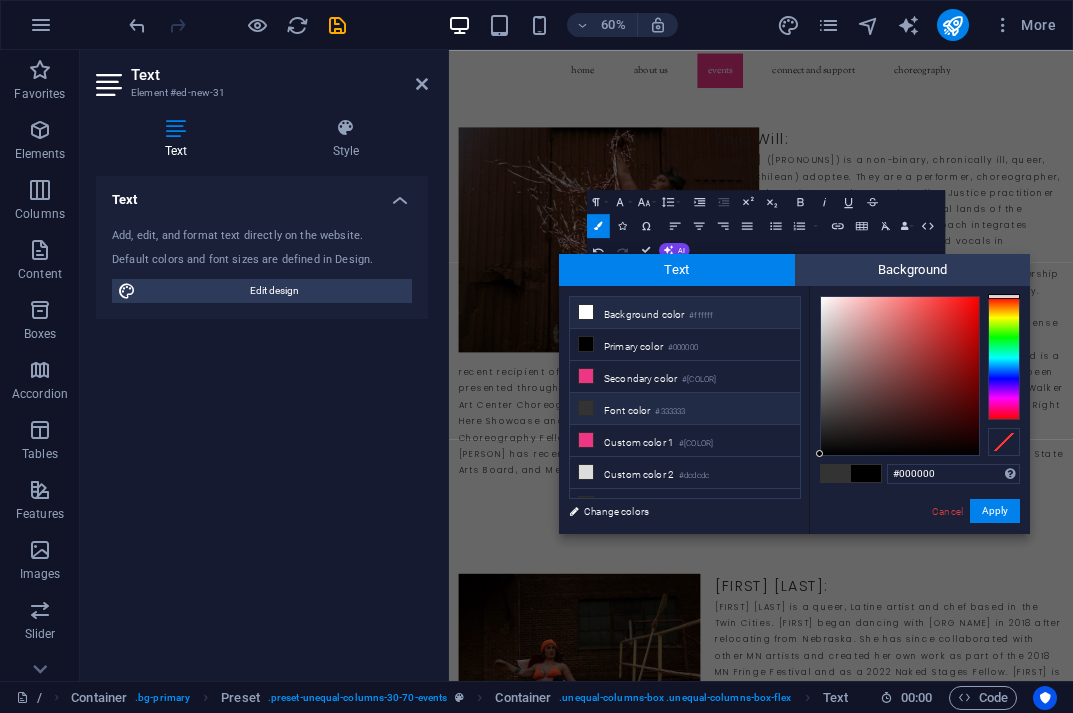 click on "Background color
#ffffff" at bounding box center (685, 313) 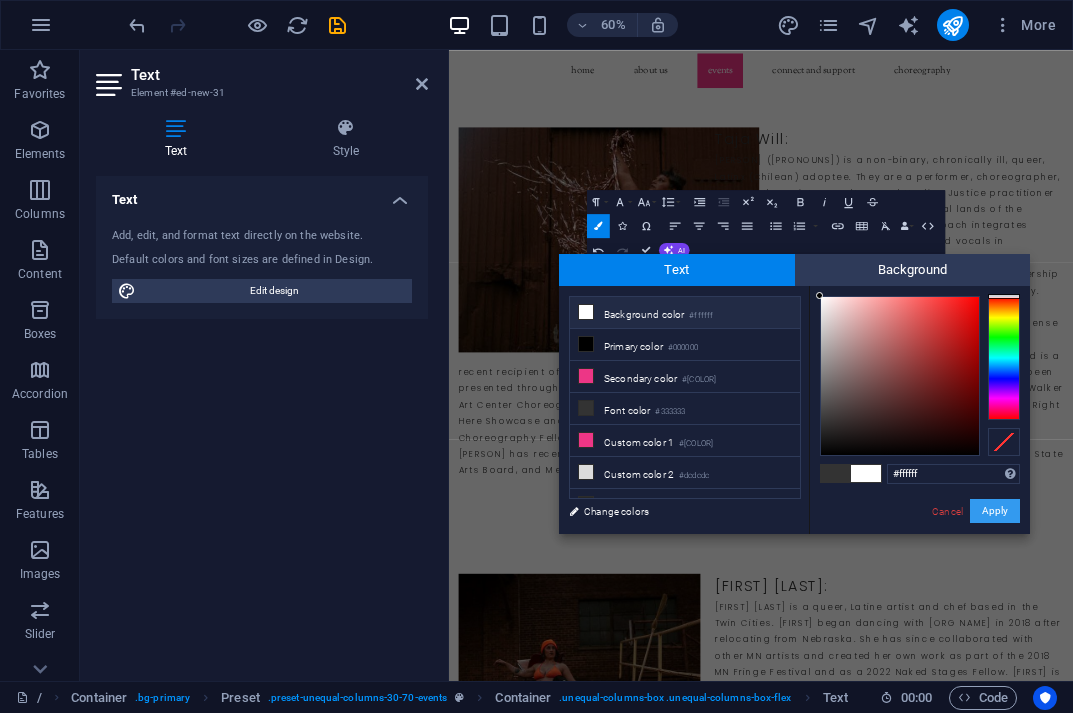 click on "Apply" at bounding box center [995, 511] 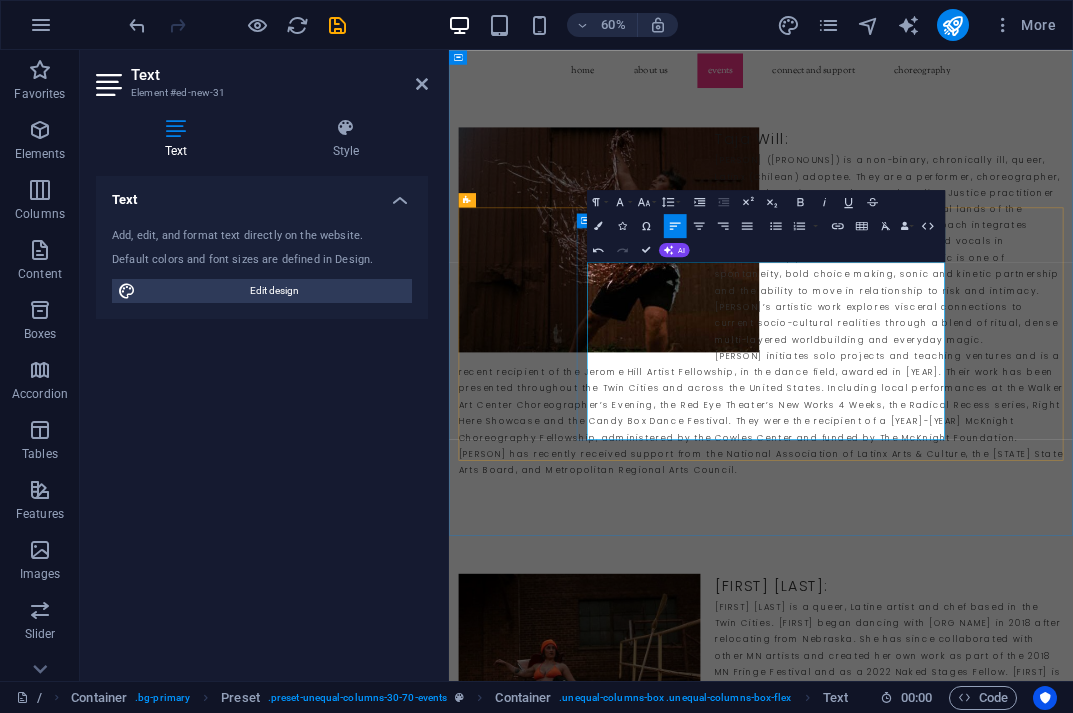 click on "More details to be announced. Where: Resource Mpls" at bounding box center [977, 4121] 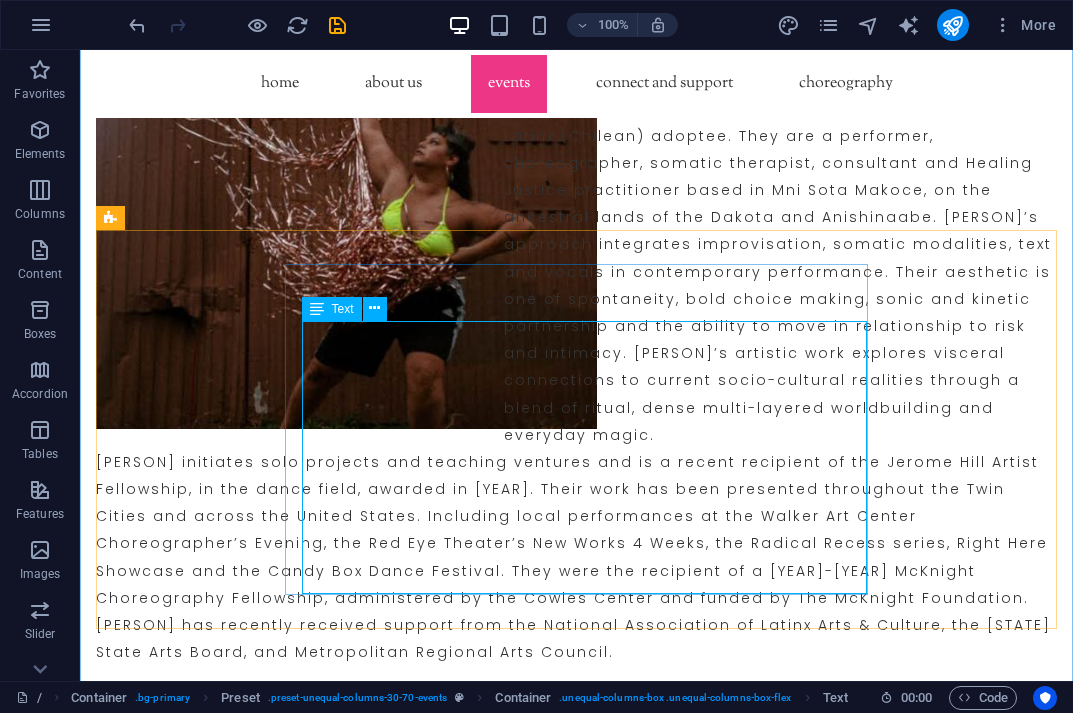 scroll, scrollTop: 5677, scrollLeft: 0, axis: vertical 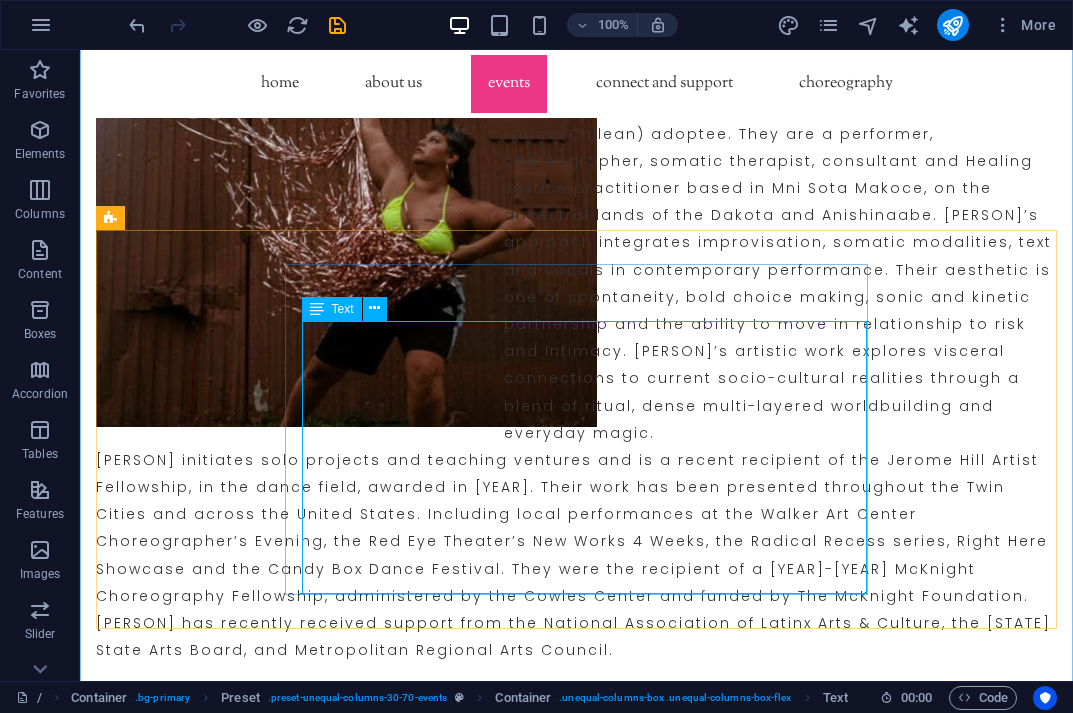 click on "Celebrating 10 Years of Dance Making! Join us for mini dances, lots of video treats, some yummy noshes and great company on Wednesday, September 3rd 6:30- 9:30 at Resource! Celebrating 10 Years of Dance Making! More details to be announced. Where: Resource Mpls" at bounding box center [584, 3918] 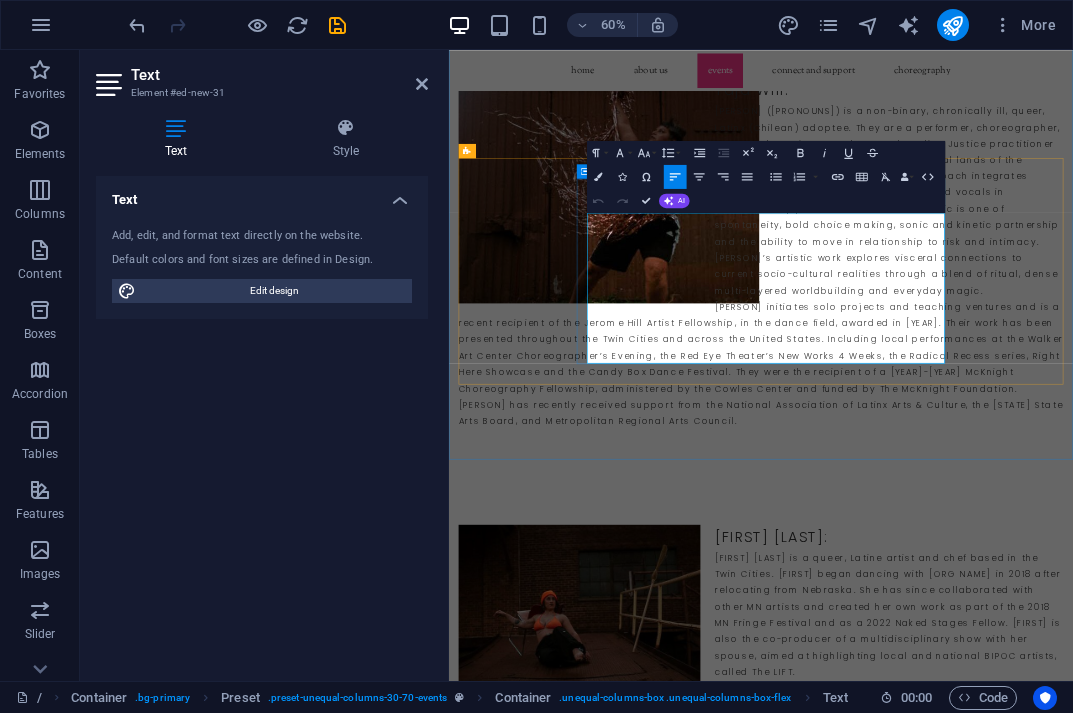 click on "Celebrating 10 Years of Dance Making!" at bounding box center (687, 3795) 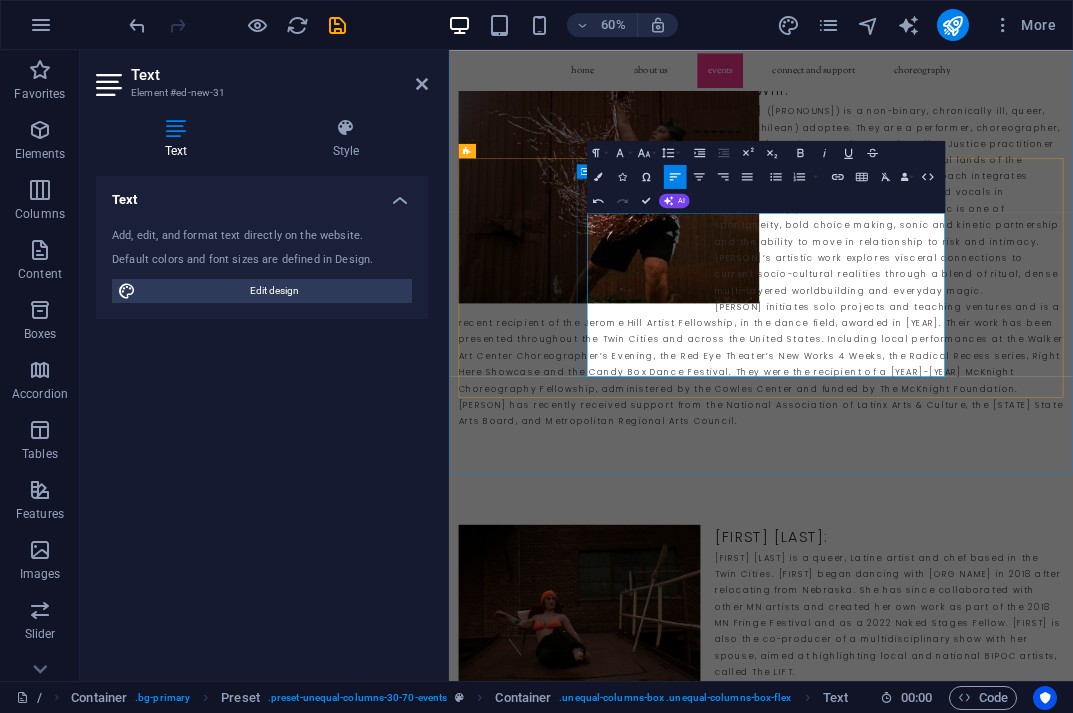 click on "Celebrating 10 Years of Dance Making! Join us for mini dances, lots of video treats, some yummy noshes and great company on Wednesday, September 3rd 6:30- 9:30 at Resource! Celebrating 10 Years of Dance Making! More details to be announced. Where: Resource Mpls" at bounding box center (977, 3921) 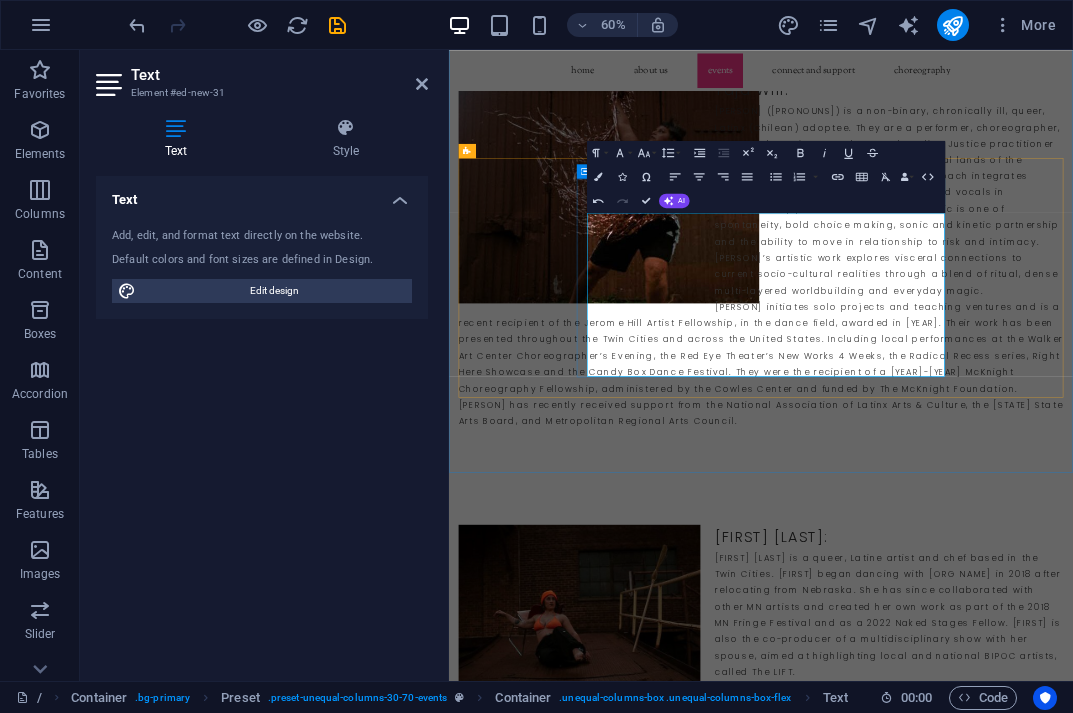 click at bounding box center [977, 3962] 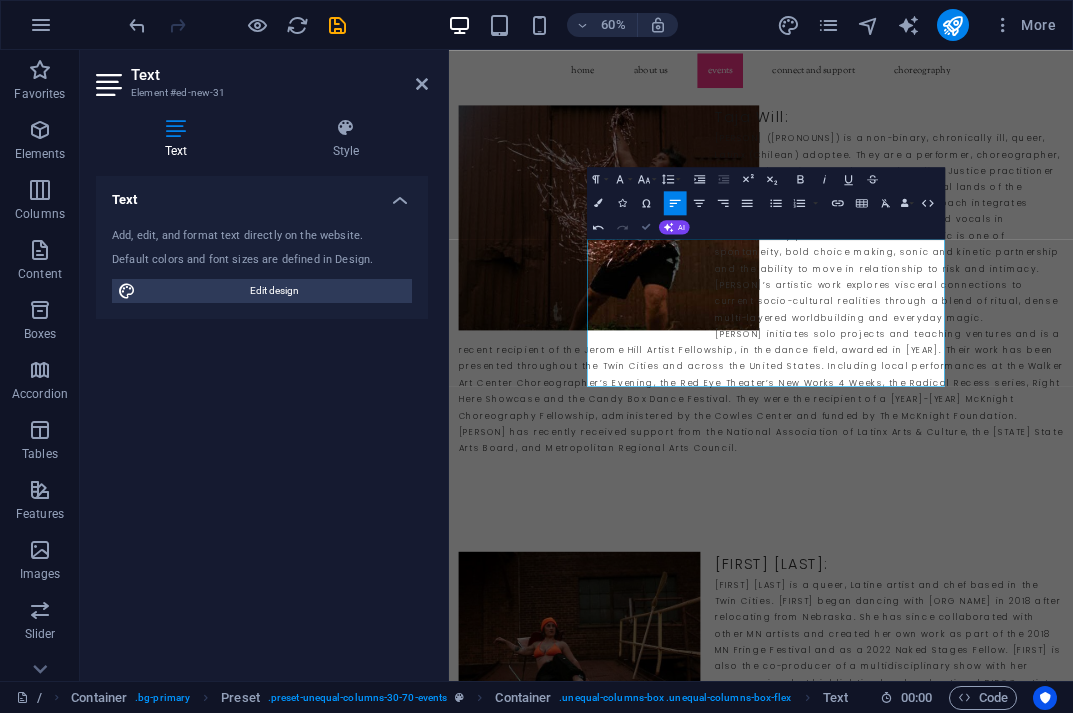 scroll, scrollTop: 5633, scrollLeft: 0, axis: vertical 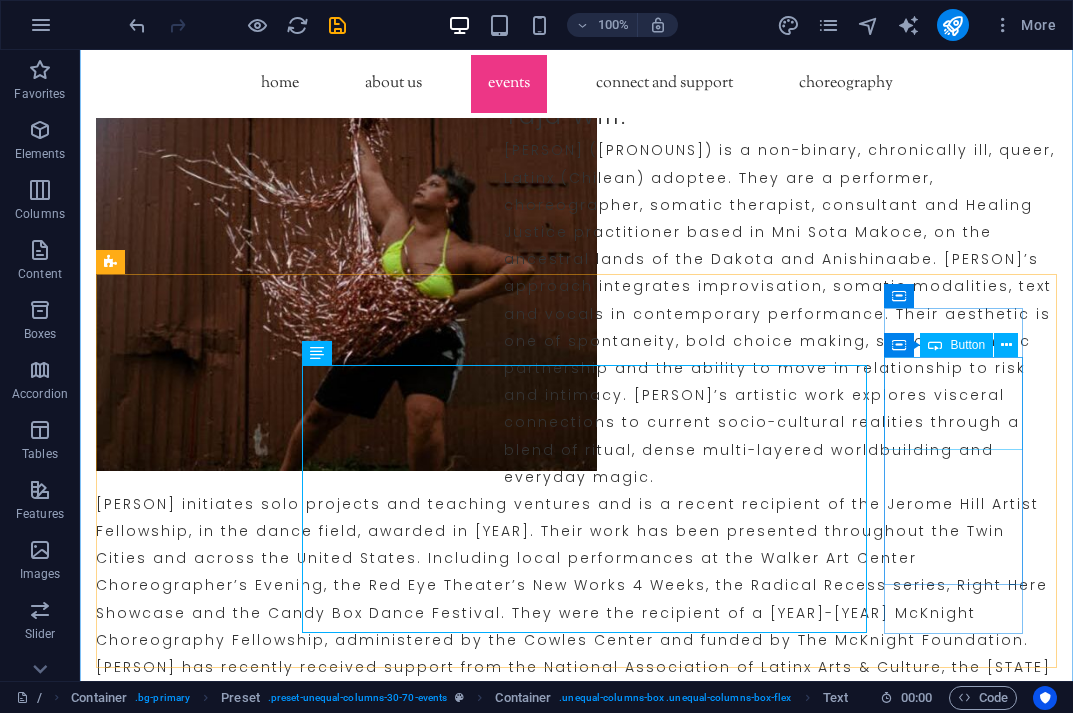click on "View More" at bounding box center (576, 4121) 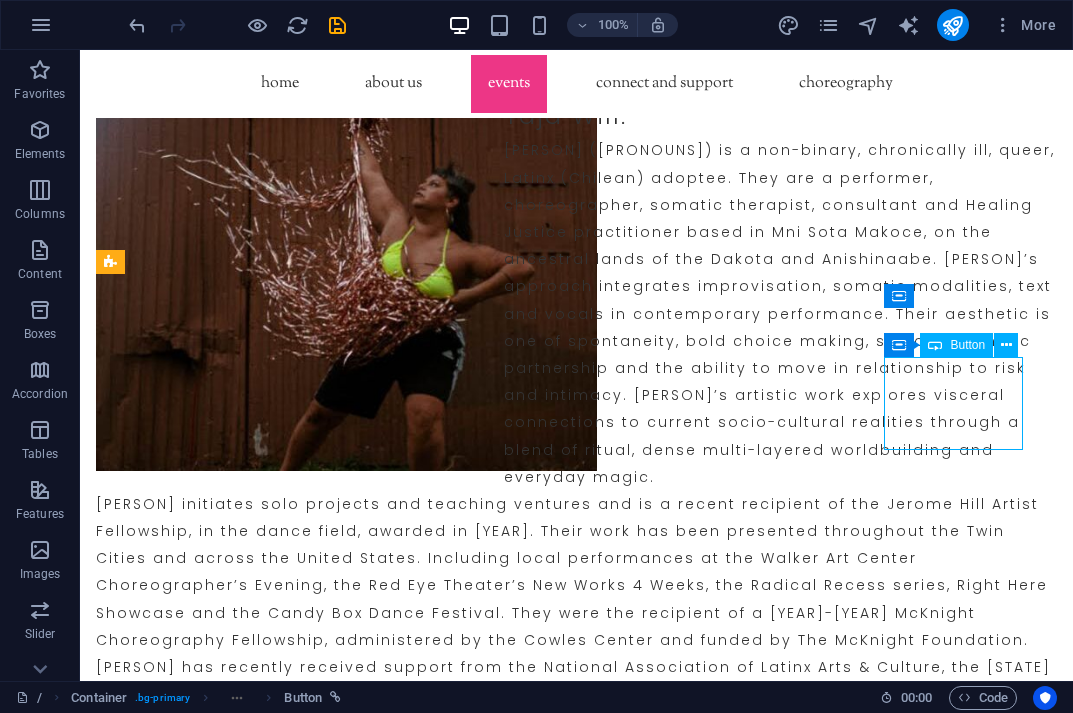 click on "View More" at bounding box center (576, 4121) 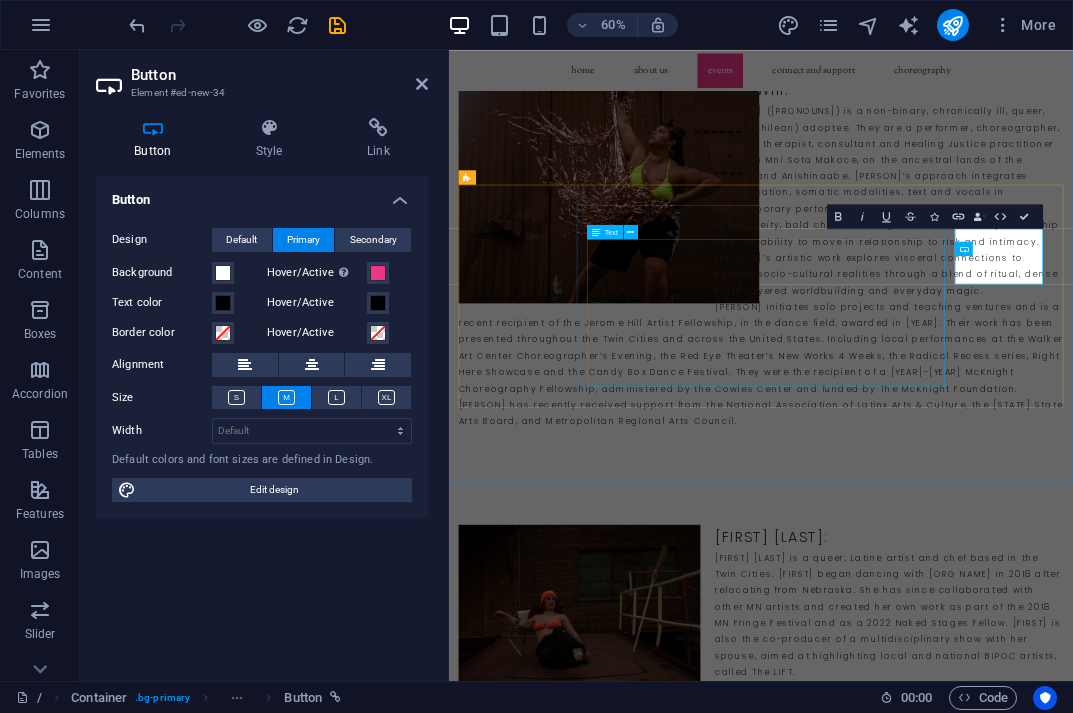 scroll, scrollTop: 5588, scrollLeft: 0, axis: vertical 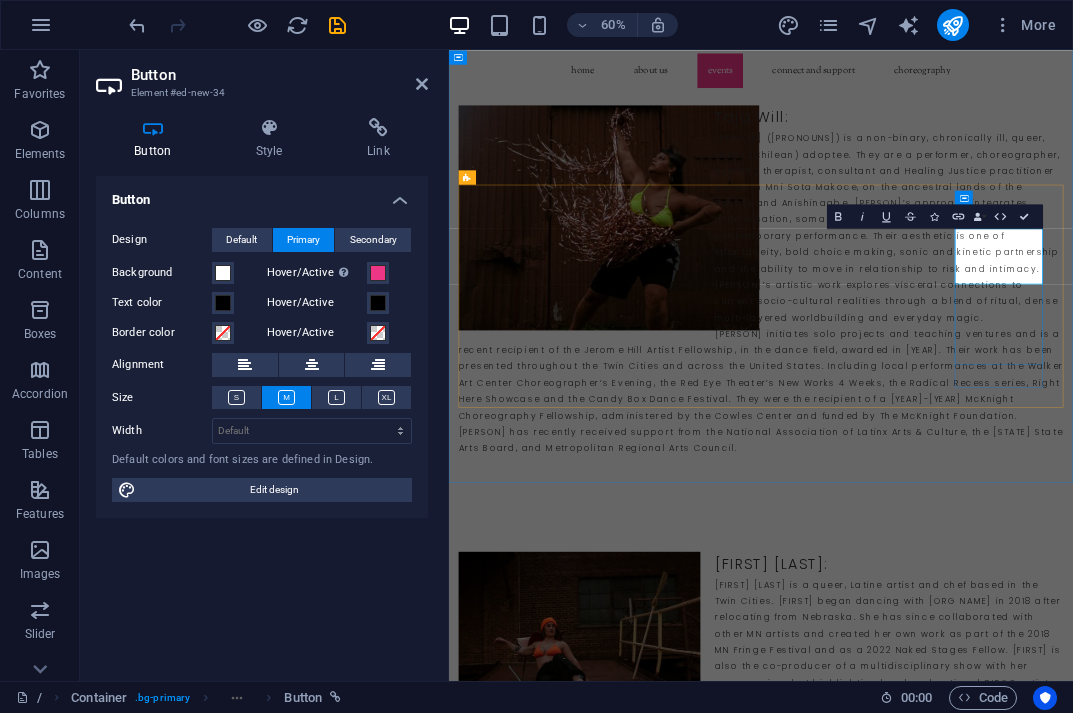click on "View More" at bounding box center (969, 4111) 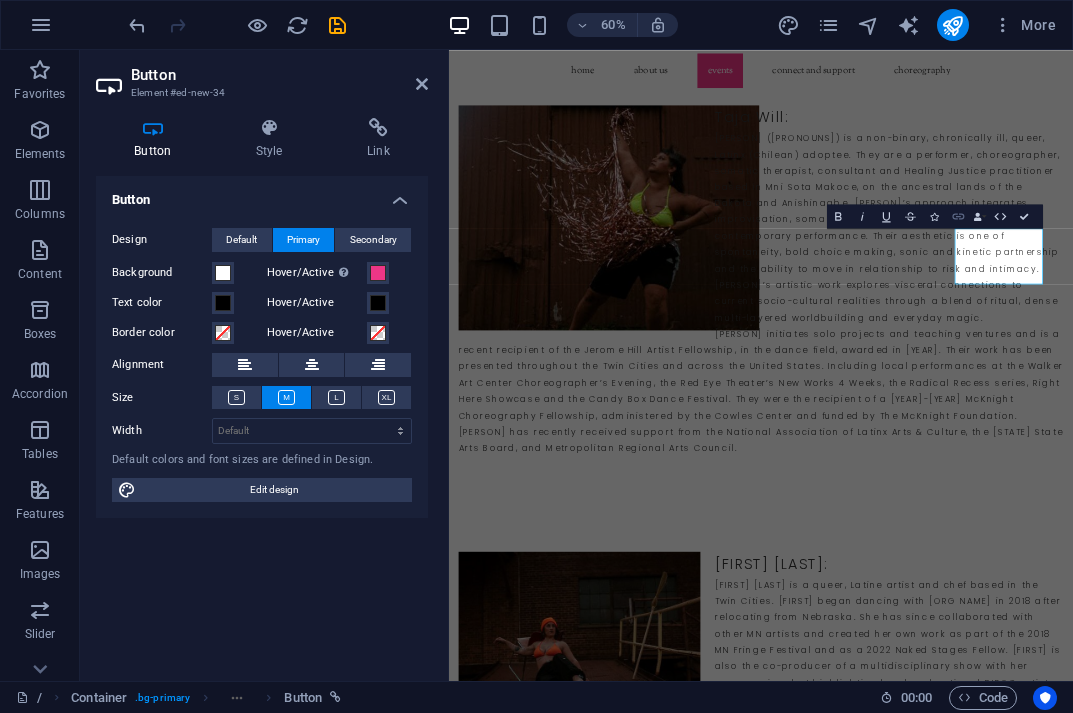 click 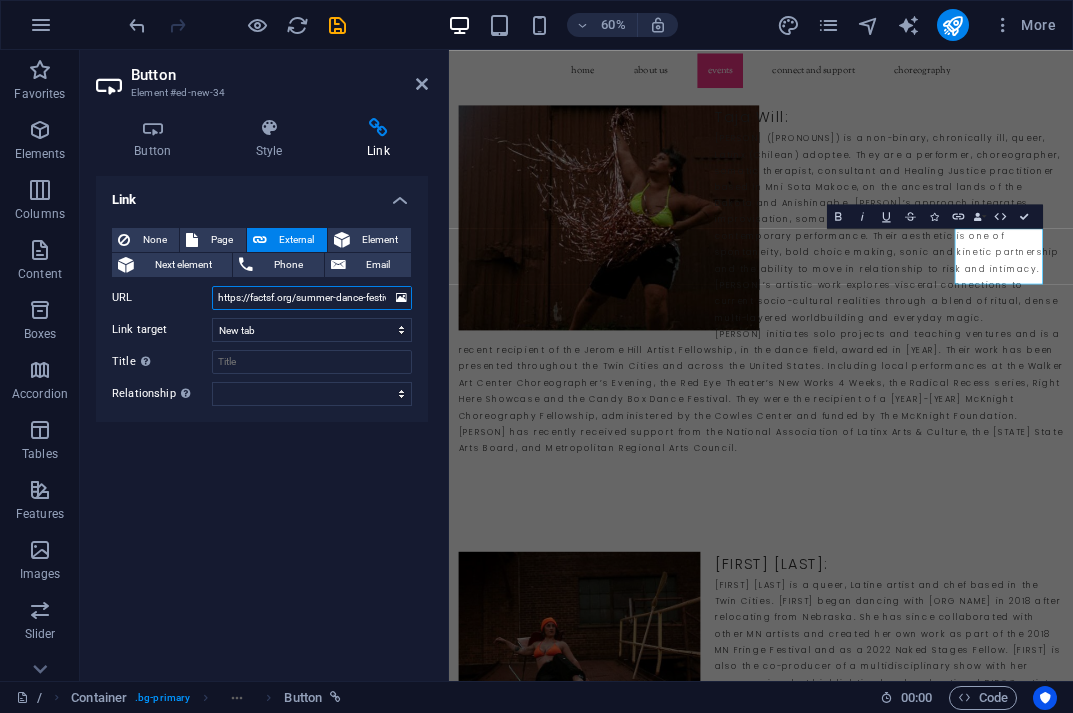 click on "https://factsf.org/summer-dance-festival" at bounding box center [312, 298] 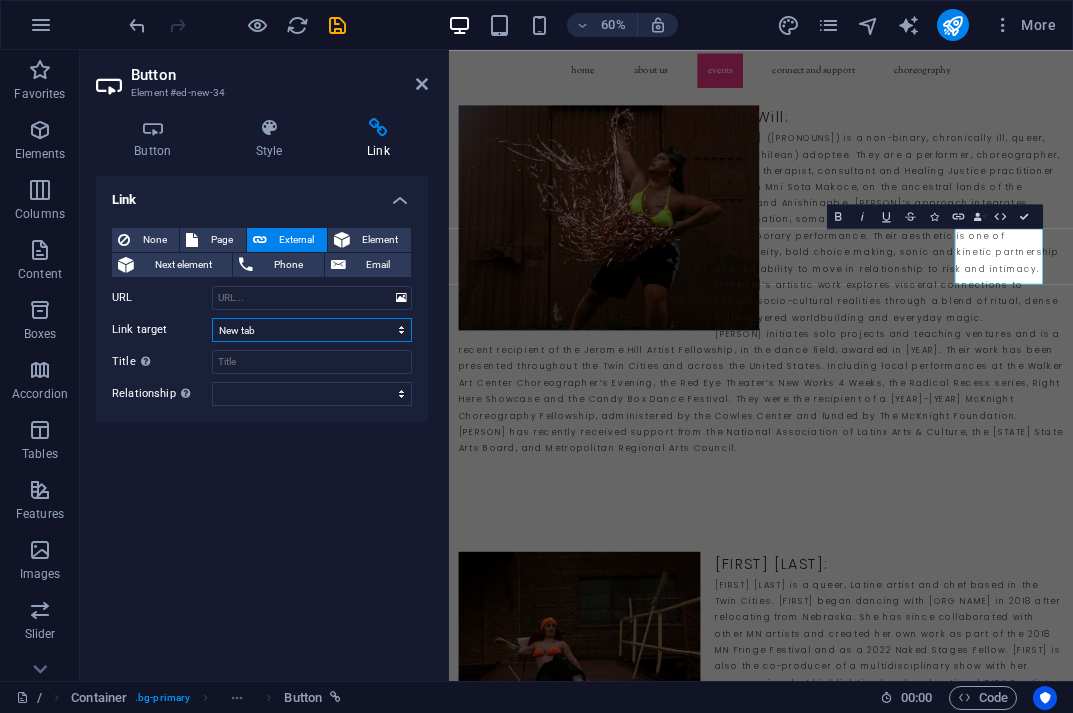 click on "New tab Same tab Overlay" at bounding box center [312, 330] 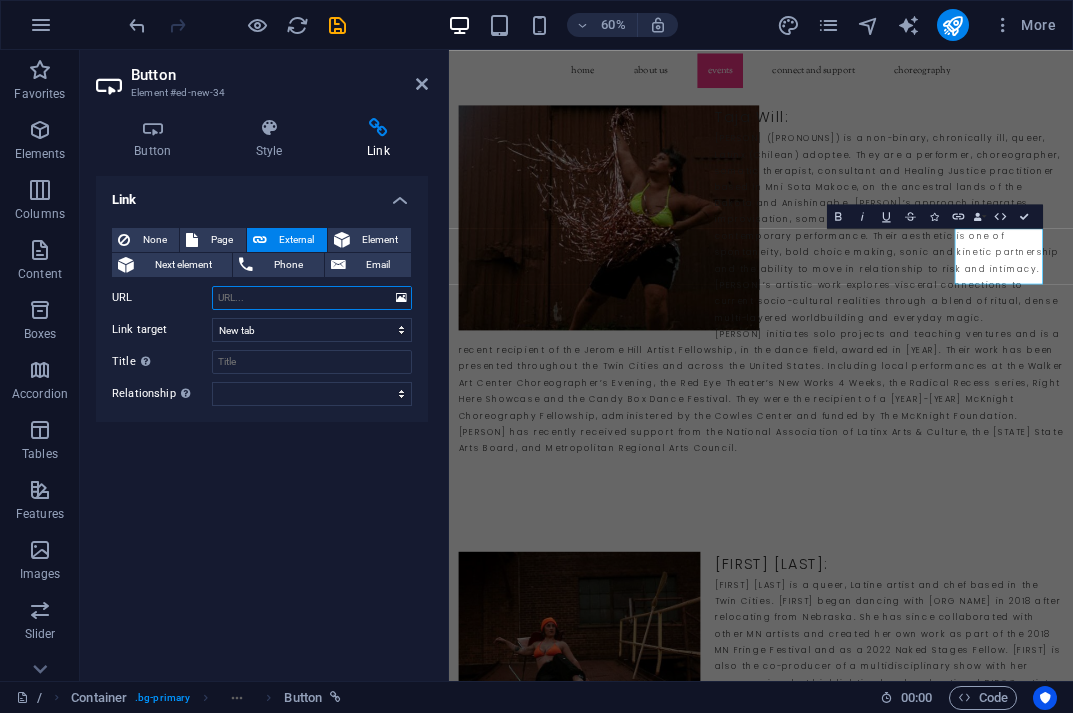 click on "URL" at bounding box center [312, 298] 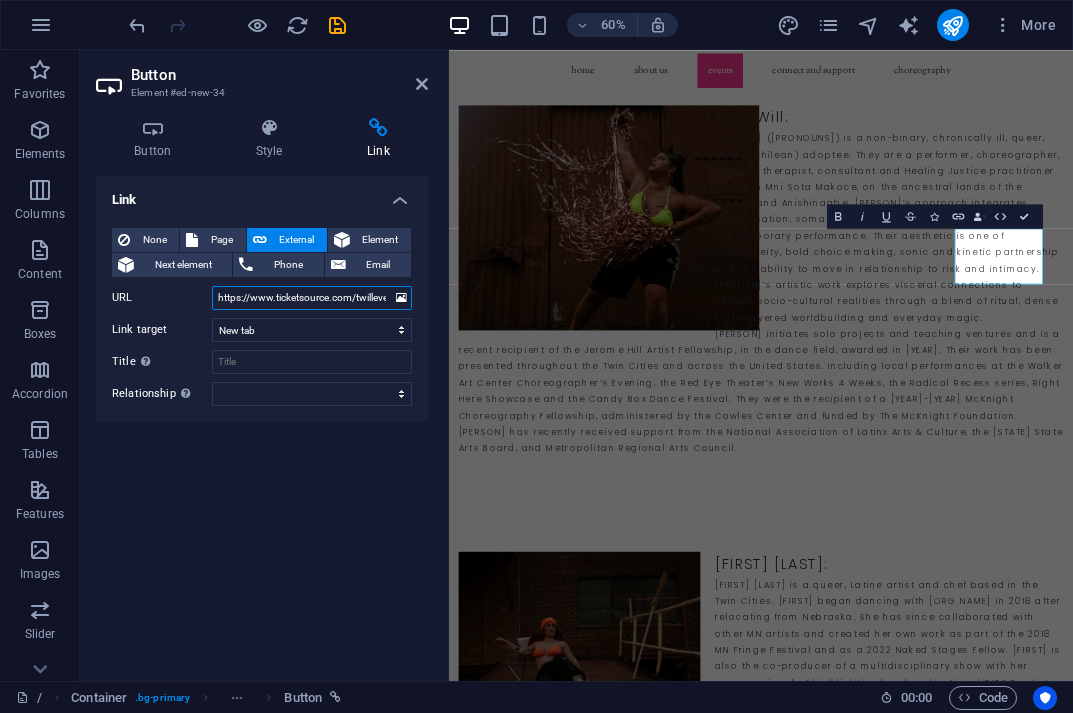 scroll, scrollTop: 0, scrollLeft: 17, axis: horizontal 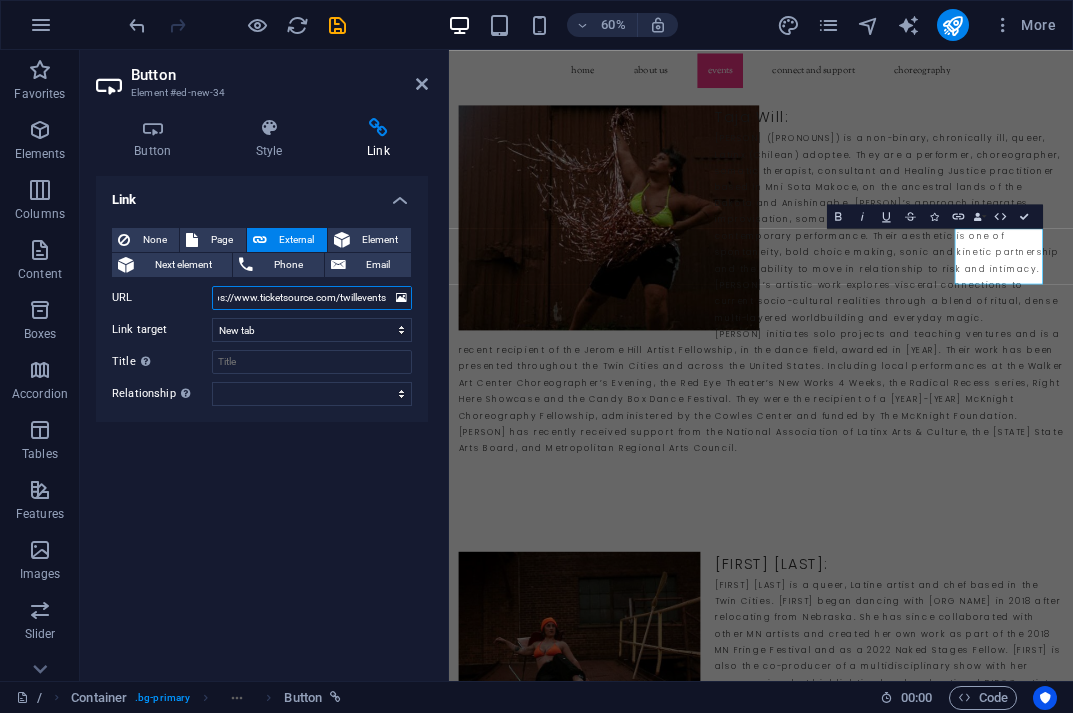 type on "https://www.ticketsource.com/twillevents" 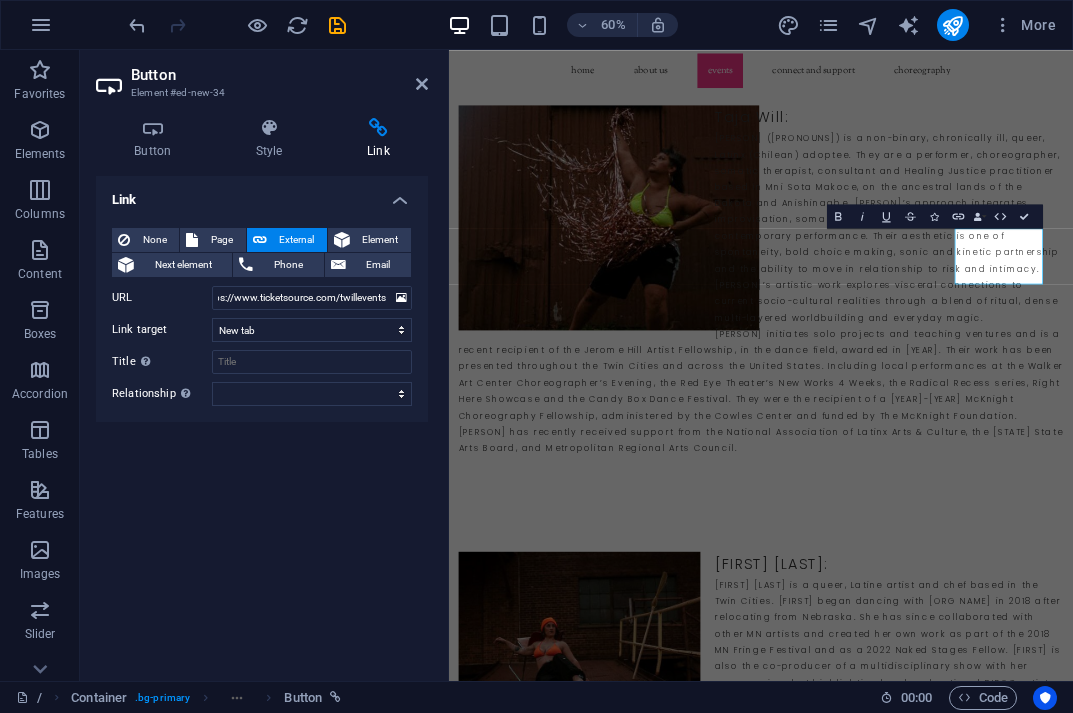 click on "Link None Page External Element Next element Phone Email Page / Legal Notice Privacy Choreography Choreography 1 Element
URL https://www.ticketsource.com/twillevents Phone Email Link target New tab Same tab Overlay Title Additional link description, should not be the same as the link text. The title is most often shown as a tooltip text when the mouse moves over the element. Leave empty if uncertain. Relationship Sets the  relationship of this link to the link target . For example, the value "nofollow" instructs search engines not to follow the link. Can be left empty. alternate author bookmark external help license next nofollow noreferrer noopener prev search tag" at bounding box center [262, 420] 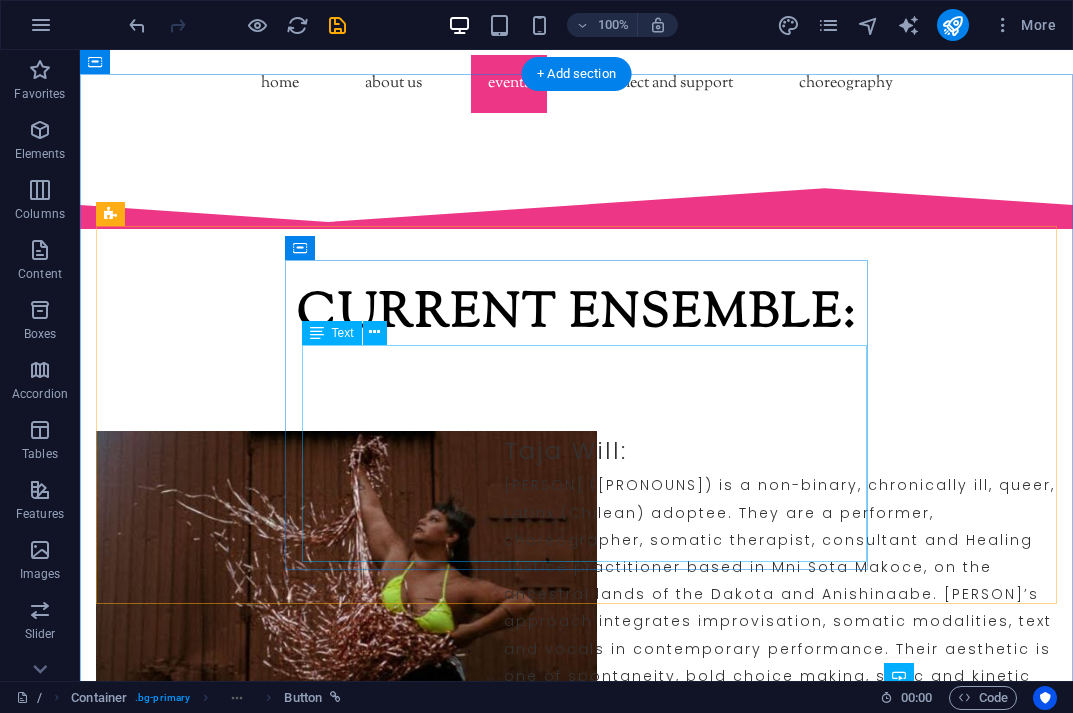 scroll, scrollTop: 5294, scrollLeft: 0, axis: vertical 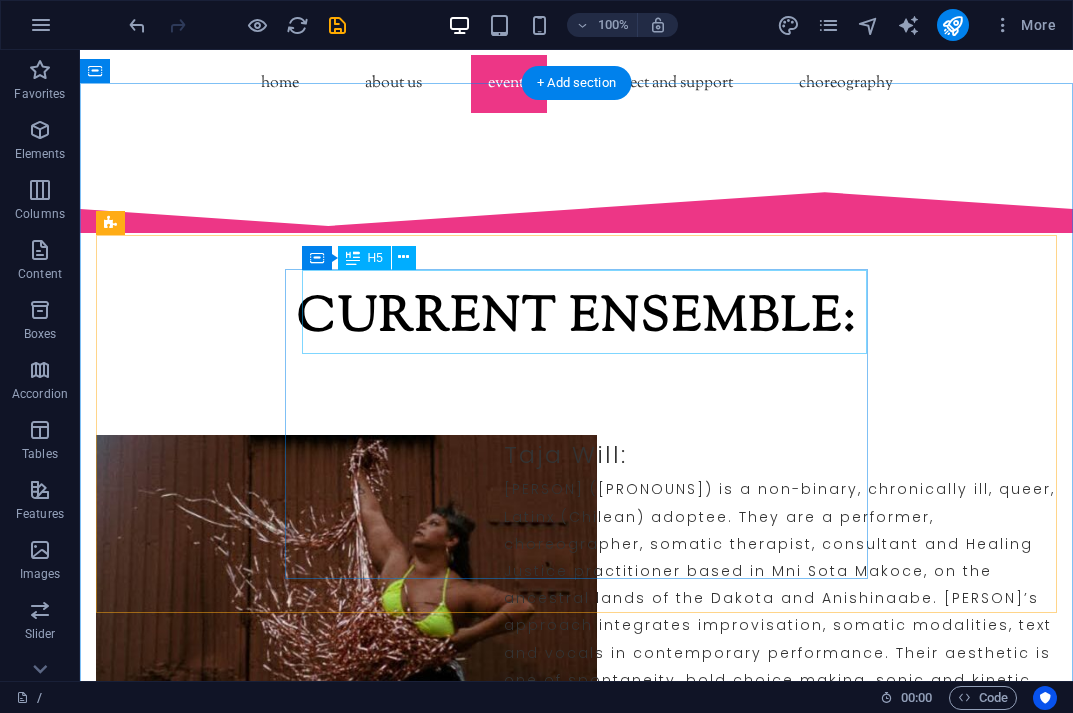 click on "​​ Dearest Liberator, DISASTER! DISASTER! DISASTER!" at bounding box center (584, 3606) 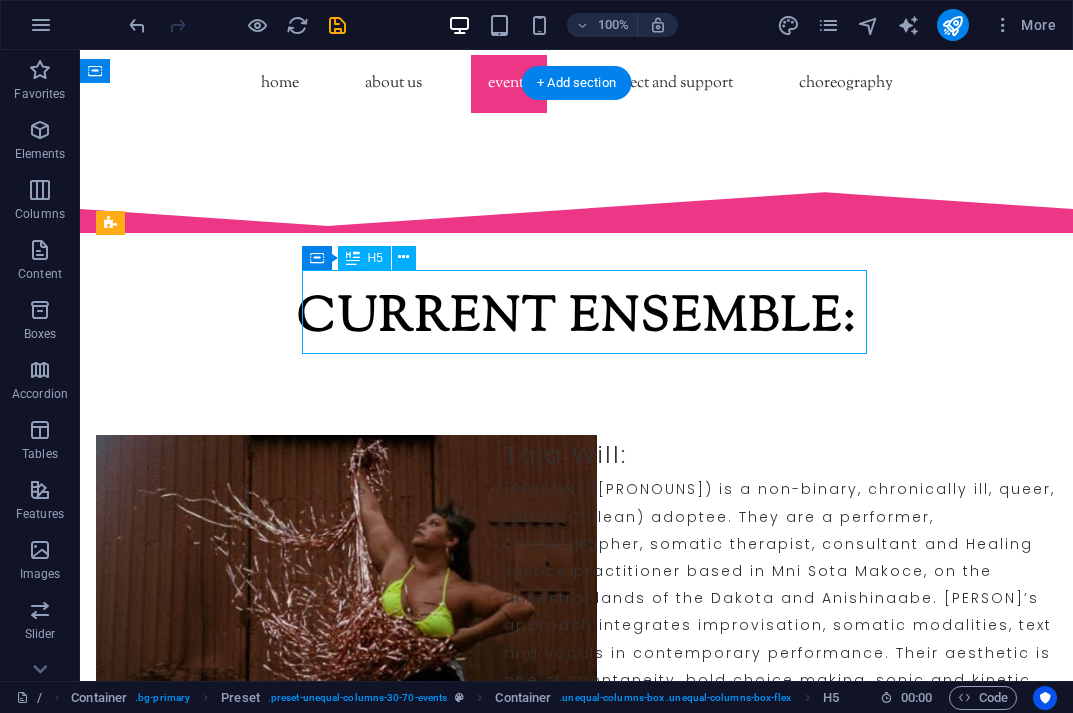 click on "​​ Dearest Liberator, DISASTER! DISASTER! DISASTER!" at bounding box center (584, 3606) 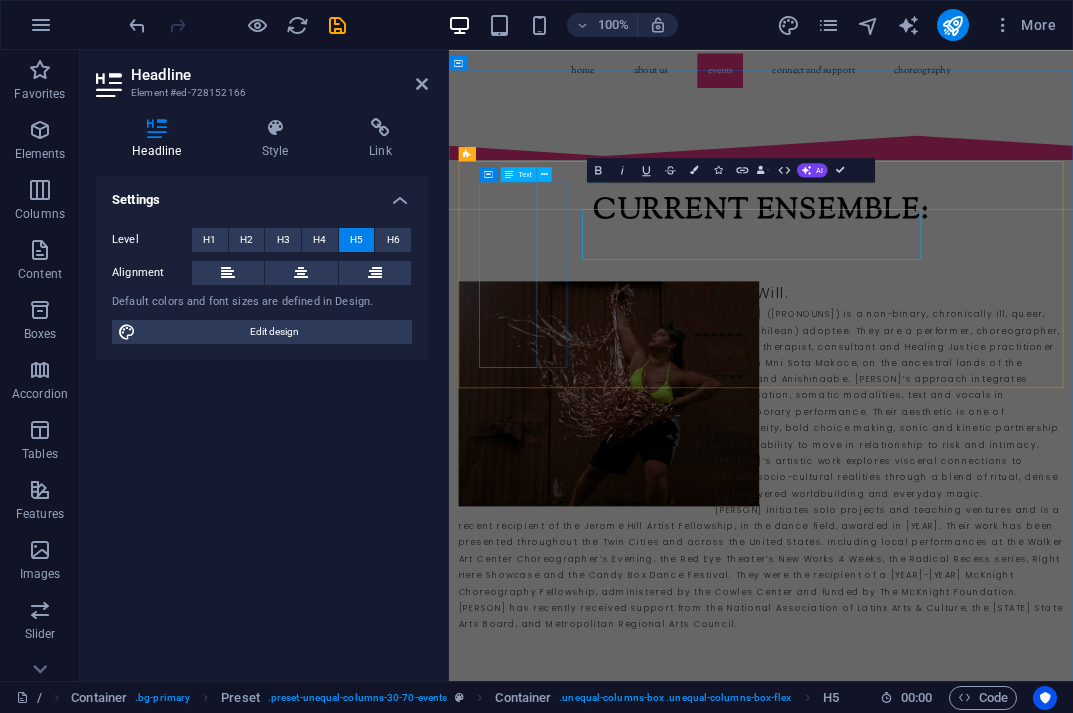 scroll, scrollTop: 5249, scrollLeft: 0, axis: vertical 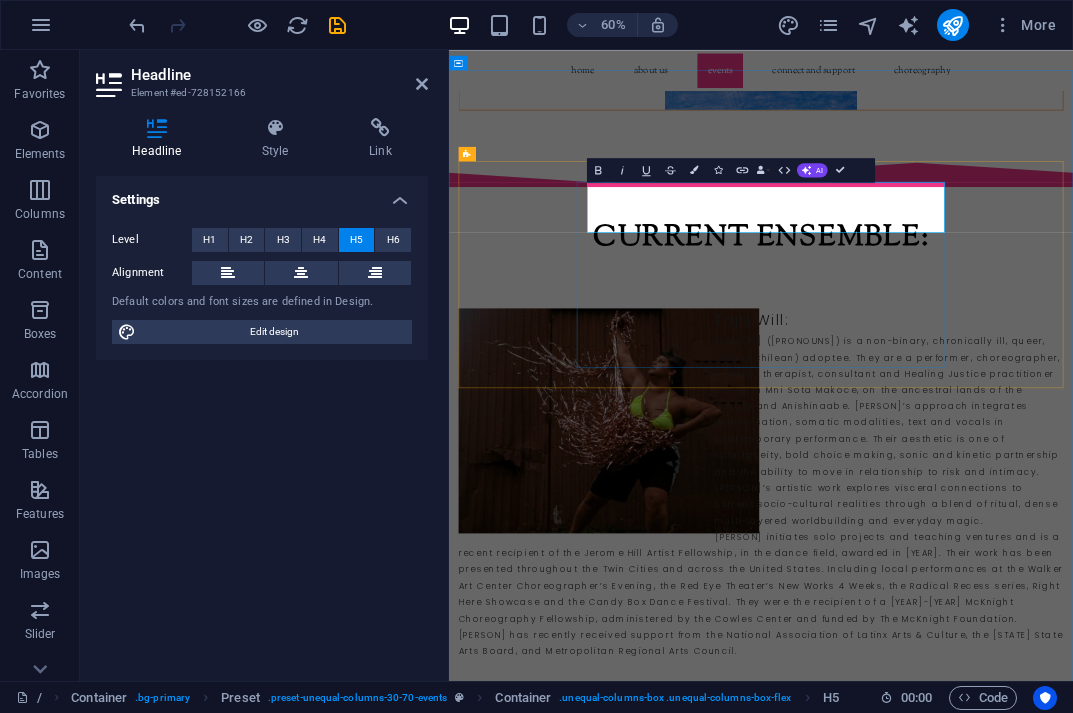 click on "Dearest Liberator, DISASTER! DISASTER! DISASTER!" at bounding box center (817, 3608) 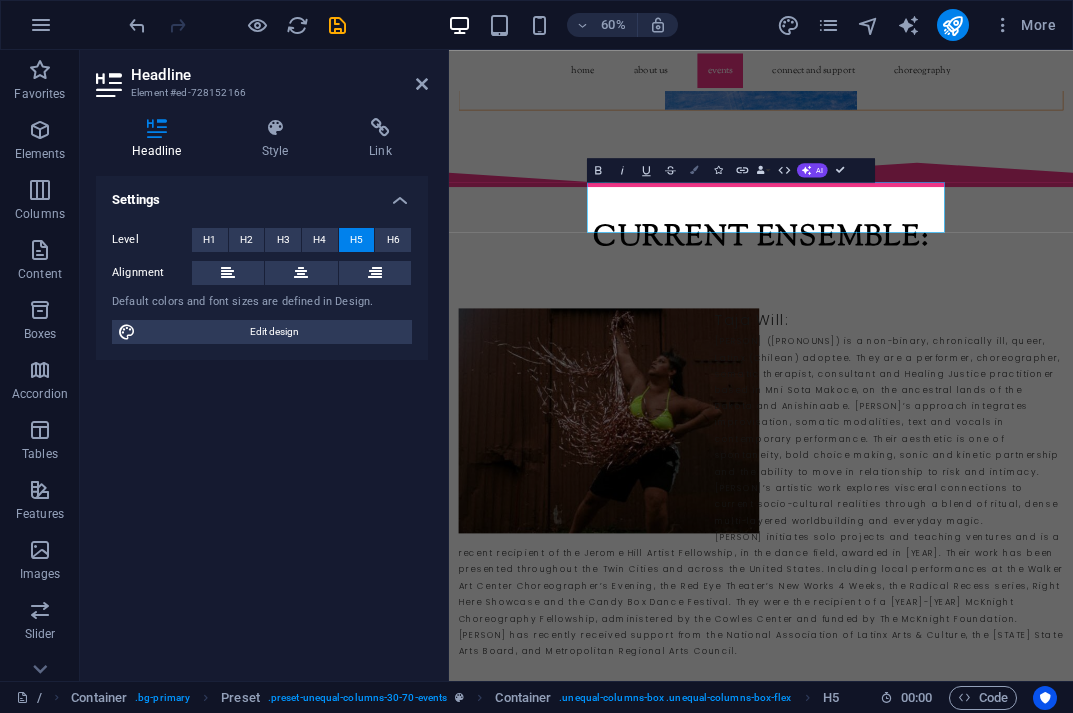 click at bounding box center (694, 170) 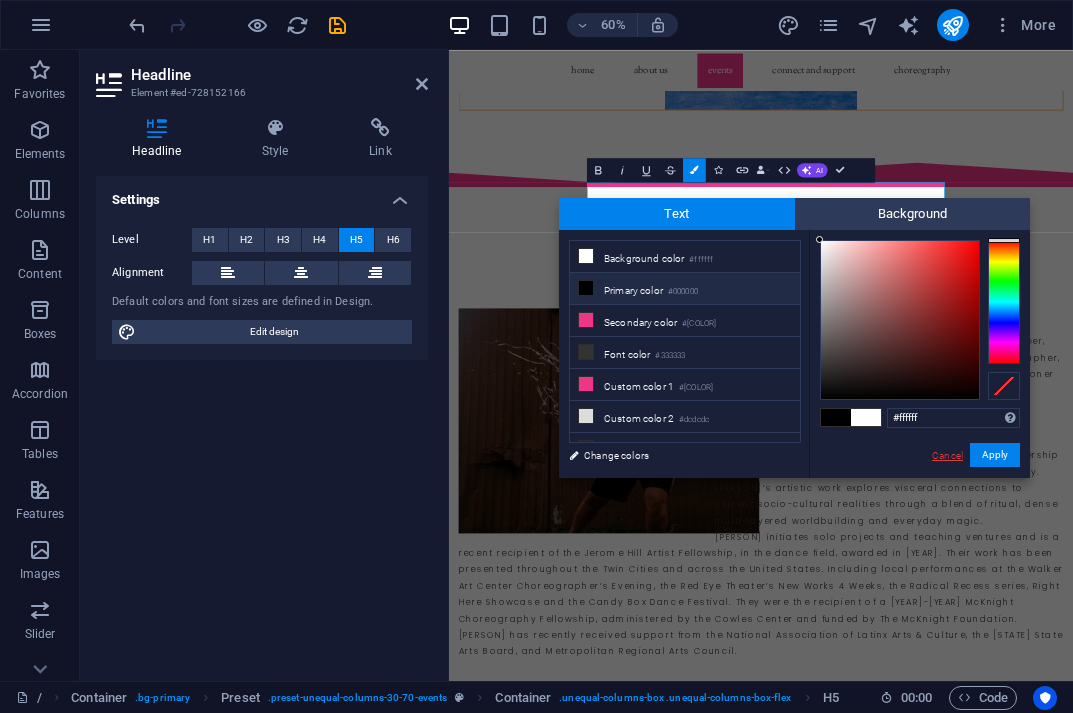 click on "Cancel" at bounding box center [947, 455] 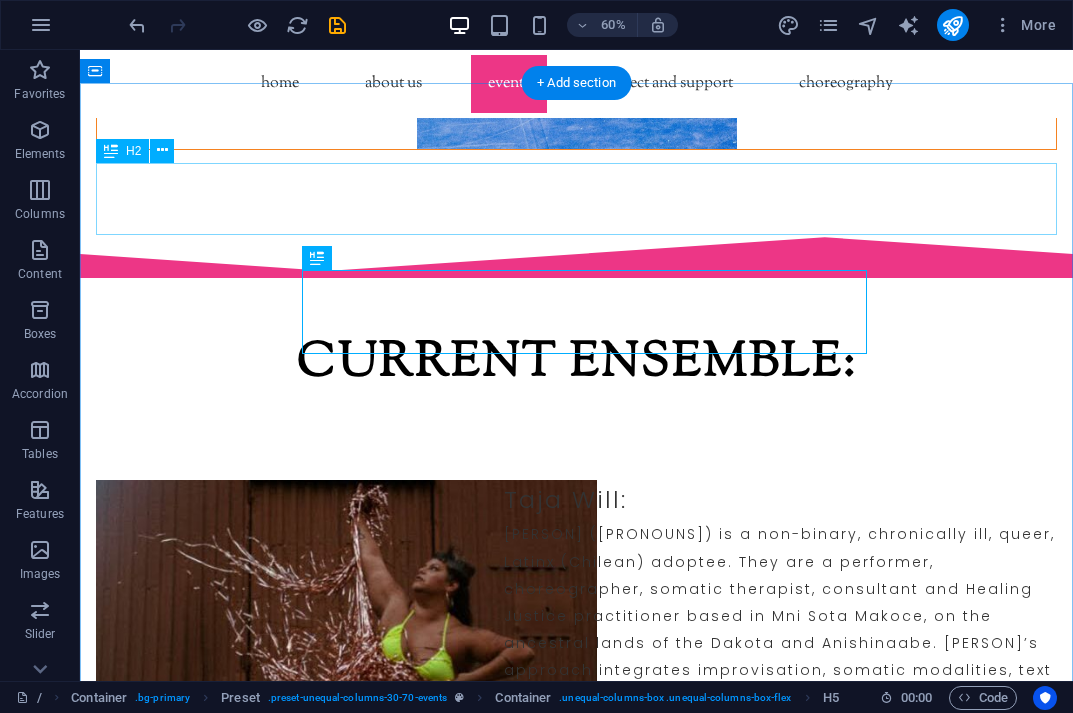 scroll, scrollTop: 5294, scrollLeft: 0, axis: vertical 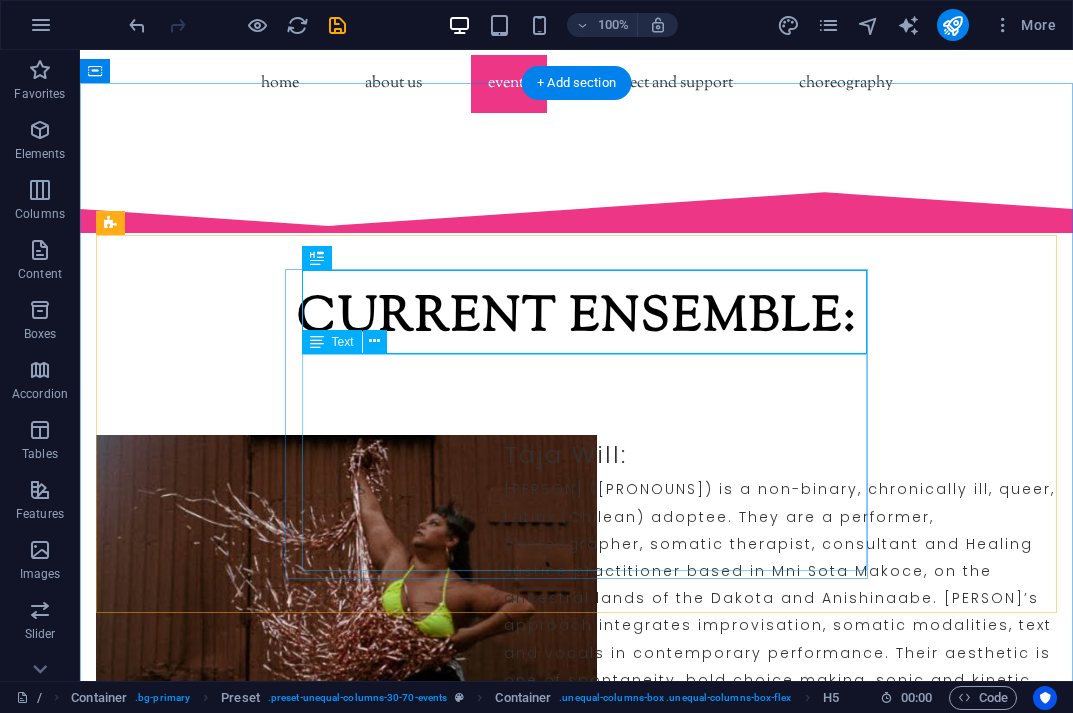 click on "Come see the [ORG NAME] perform as part of the FACT/SF Summer Dance Festival: a mixed bill of 6 groups, curated through FACT/SF's Fieldwork Open Application process. More details to be announced. Where: ODC Theater, [CITY], [STATE]" at bounding box center [584, 3757] 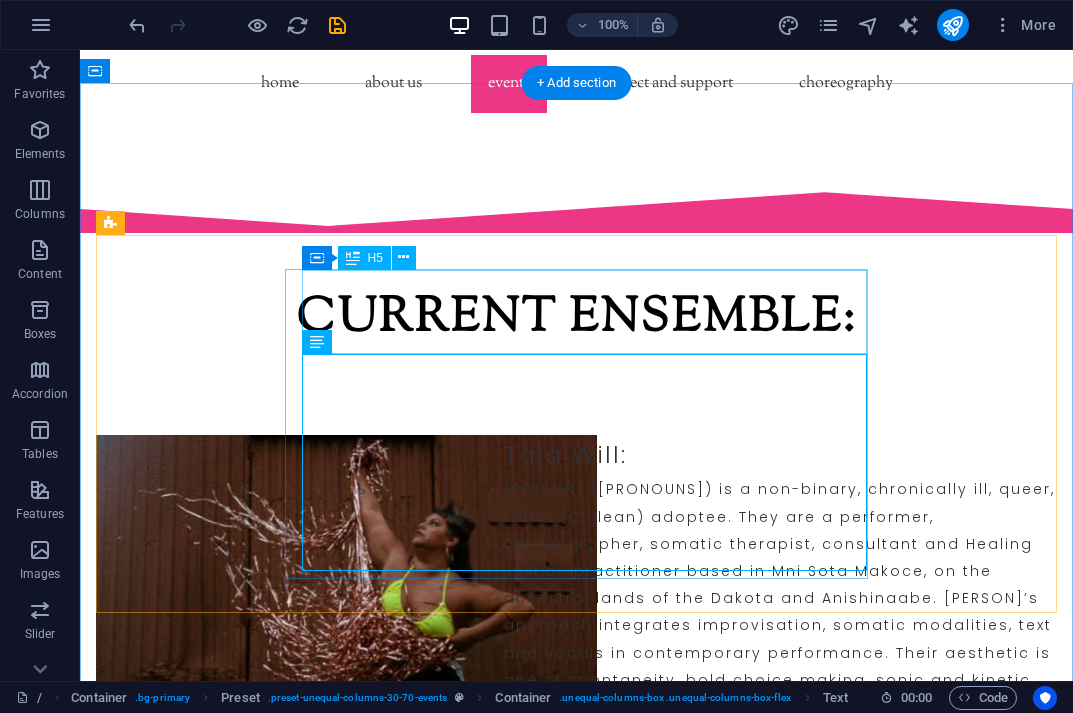 click on "​​ Dearest Liberator, DISASTER! DISASTER! DISASTER!" at bounding box center [584, 3620] 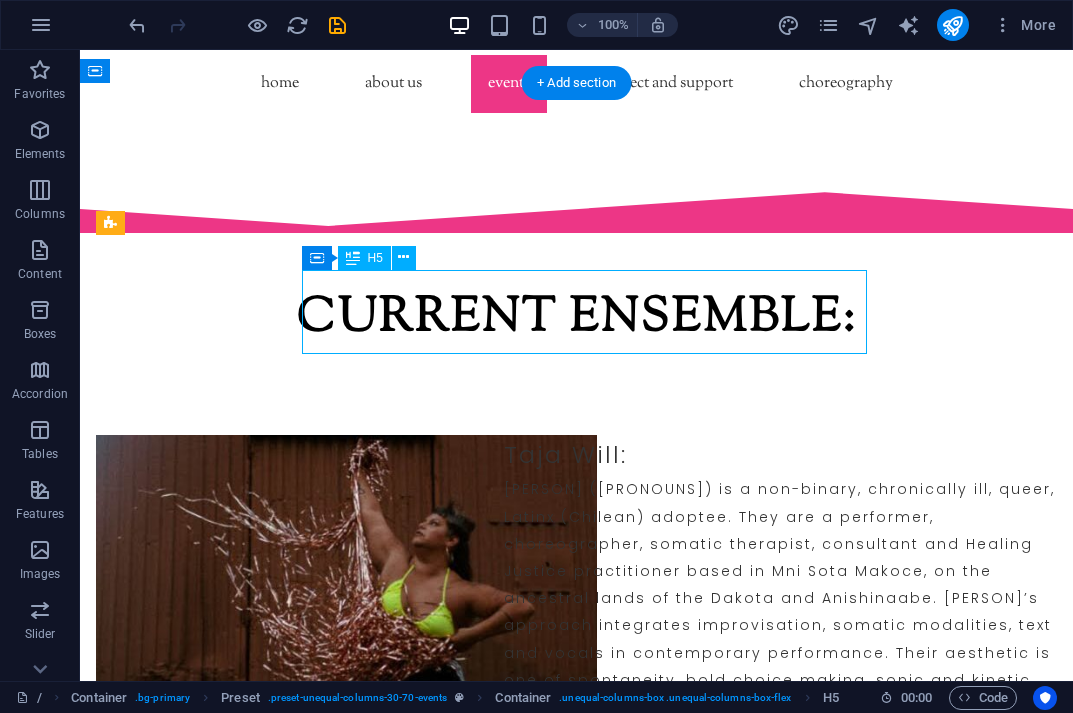 click on "​​ Dearest Liberator, DISASTER! DISASTER! DISASTER!" at bounding box center [584, 3620] 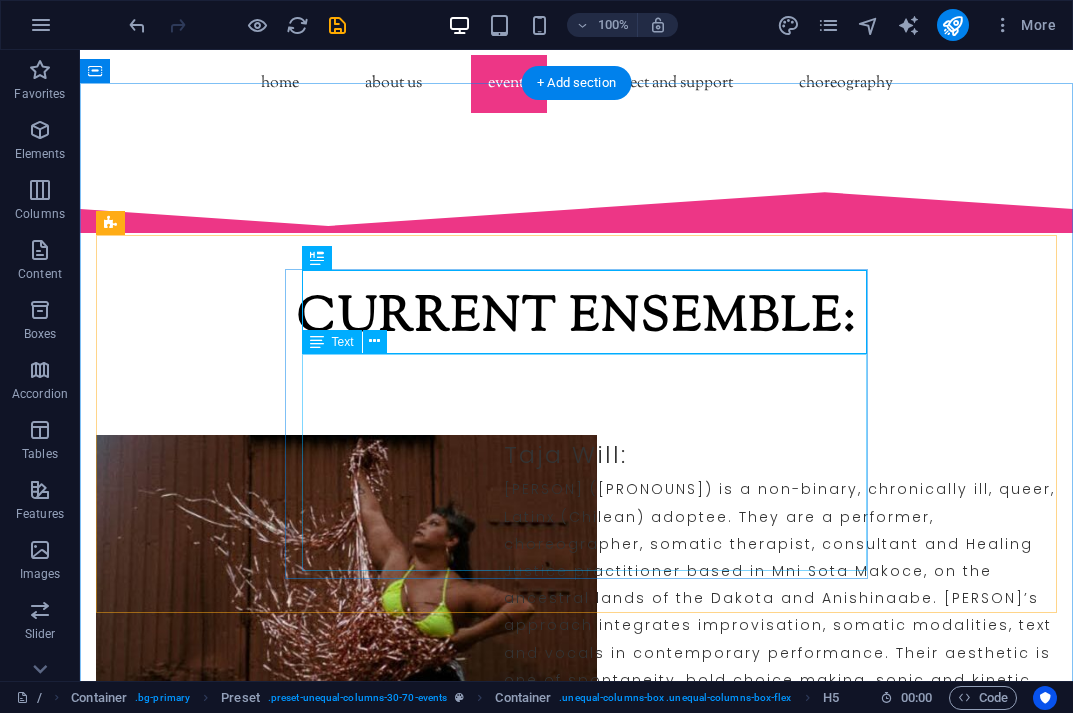 click on "Come see the [ORG NAME] perform as part of the FACT/SF Summer Dance Festival: a mixed bill of 6 groups, curated through FACT/SF's Fieldwork Open Application process. More details to be announced. Where: ODC Theater, [CITY], [STATE]" at bounding box center (584, 3757) 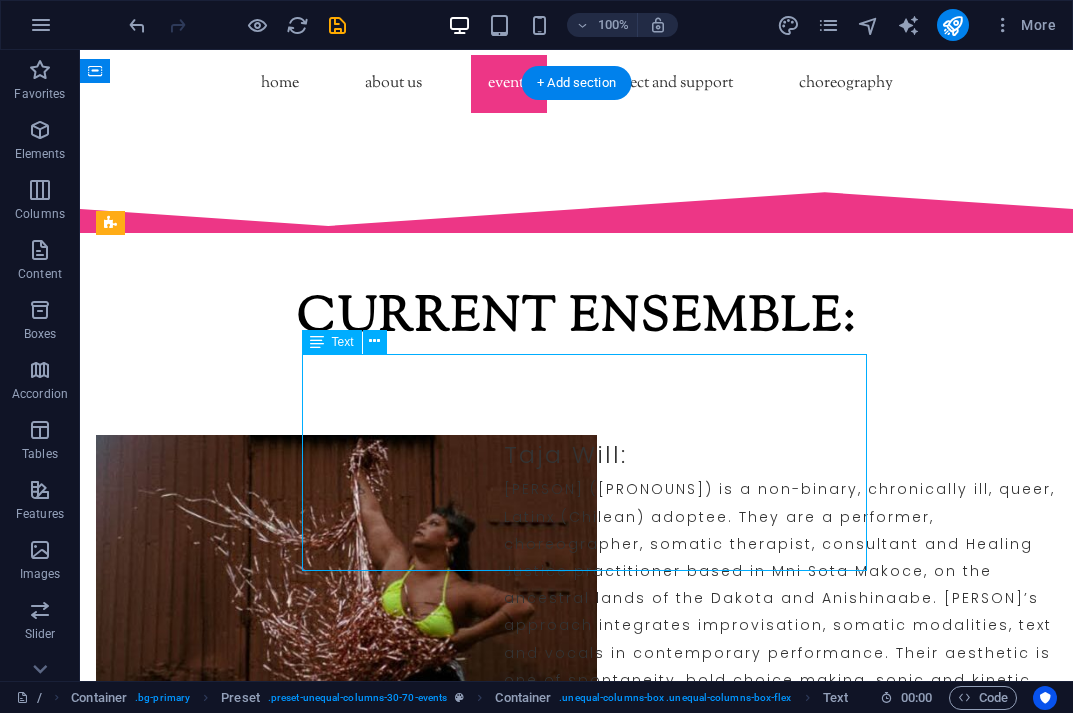 click on "Come see the [ORG NAME] perform as part of the FACT/SF Summer Dance Festival: a mixed bill of 6 groups, curated through FACT/SF's Fieldwork Open Application process. More details to be announced. Where: ODC Theater, [CITY], [STATE]" at bounding box center (584, 3757) 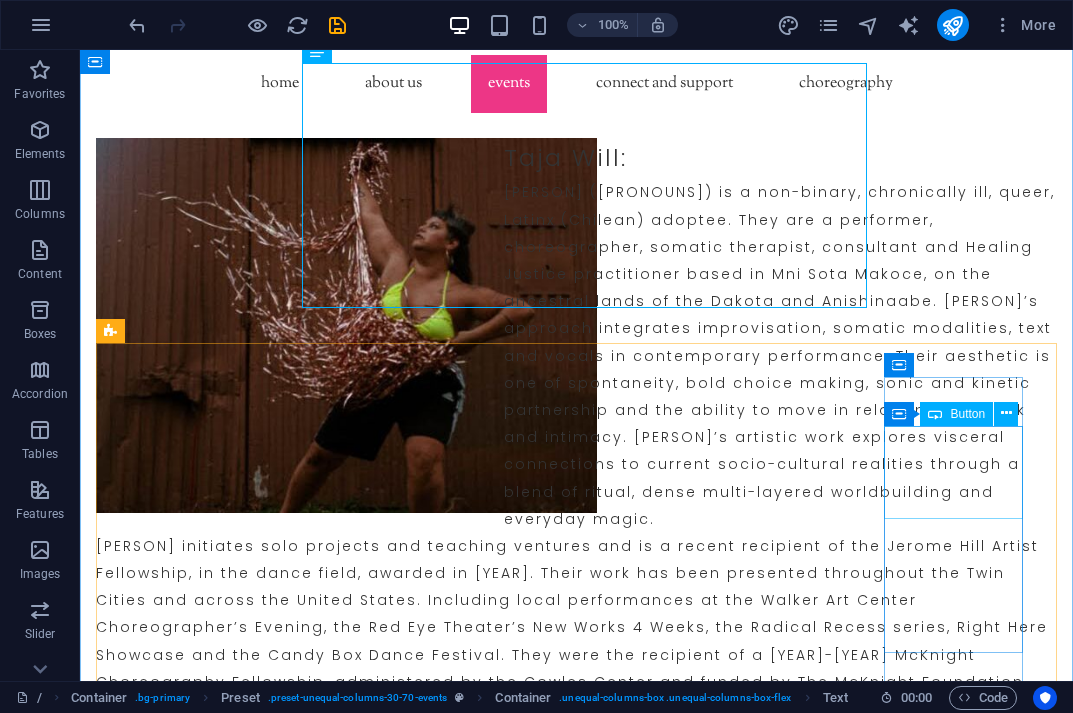 scroll, scrollTop: 5612, scrollLeft: 0, axis: vertical 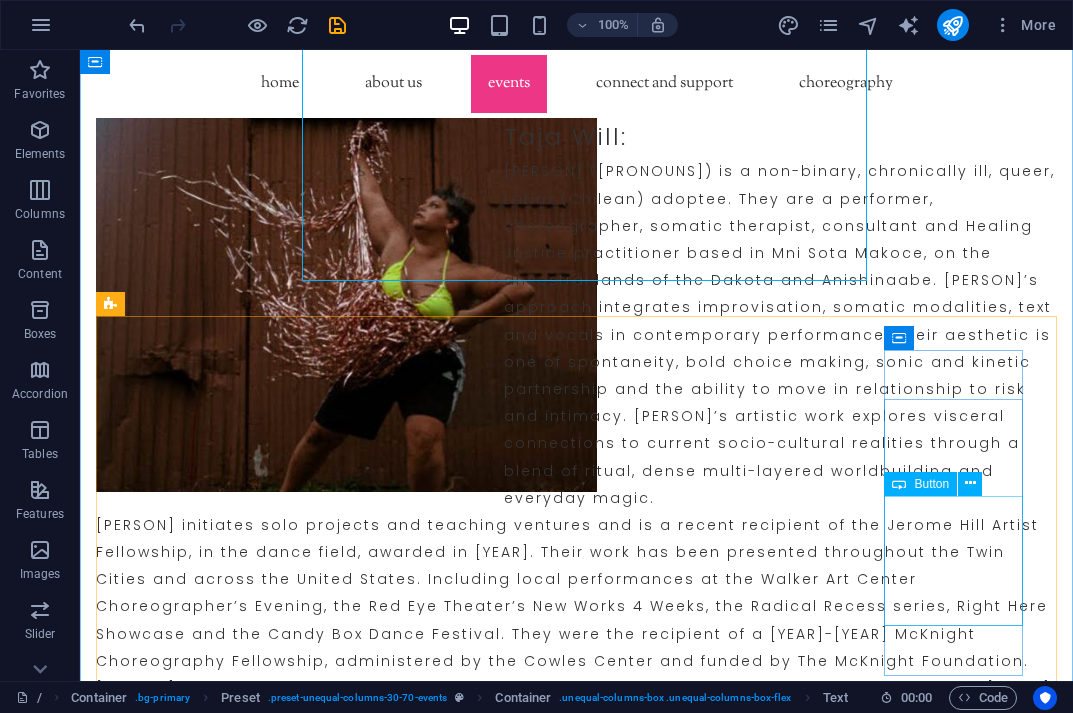 click on "Tickets TBA" at bounding box center [576, 4257] 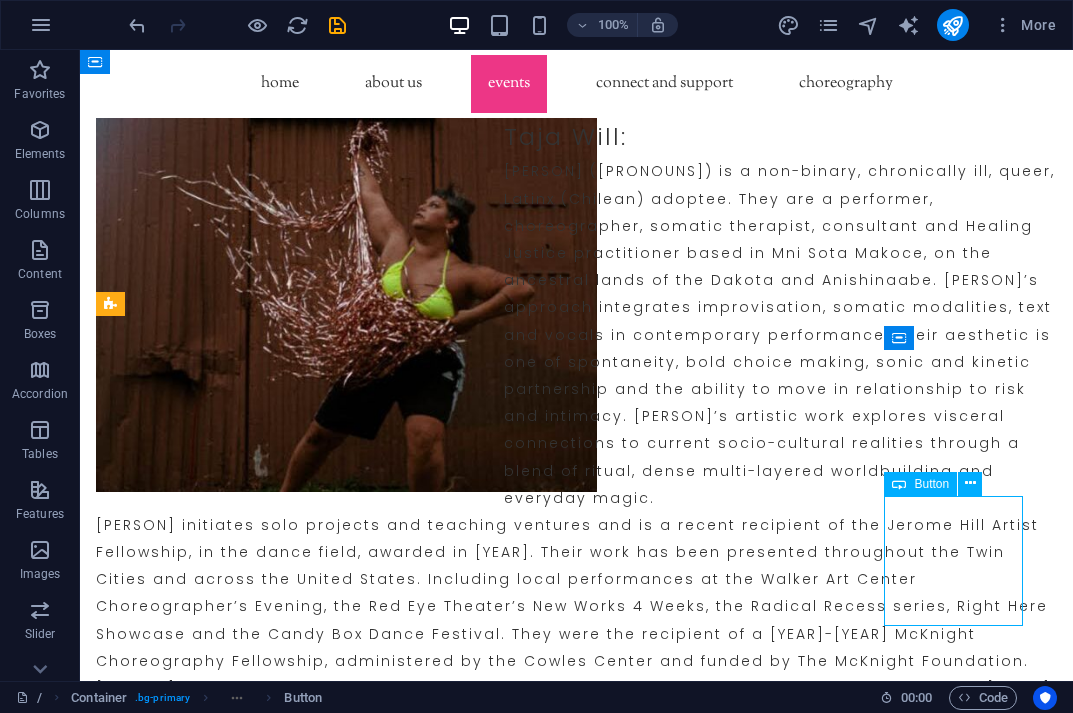 click on "Tickets TBA" at bounding box center [576, 4257] 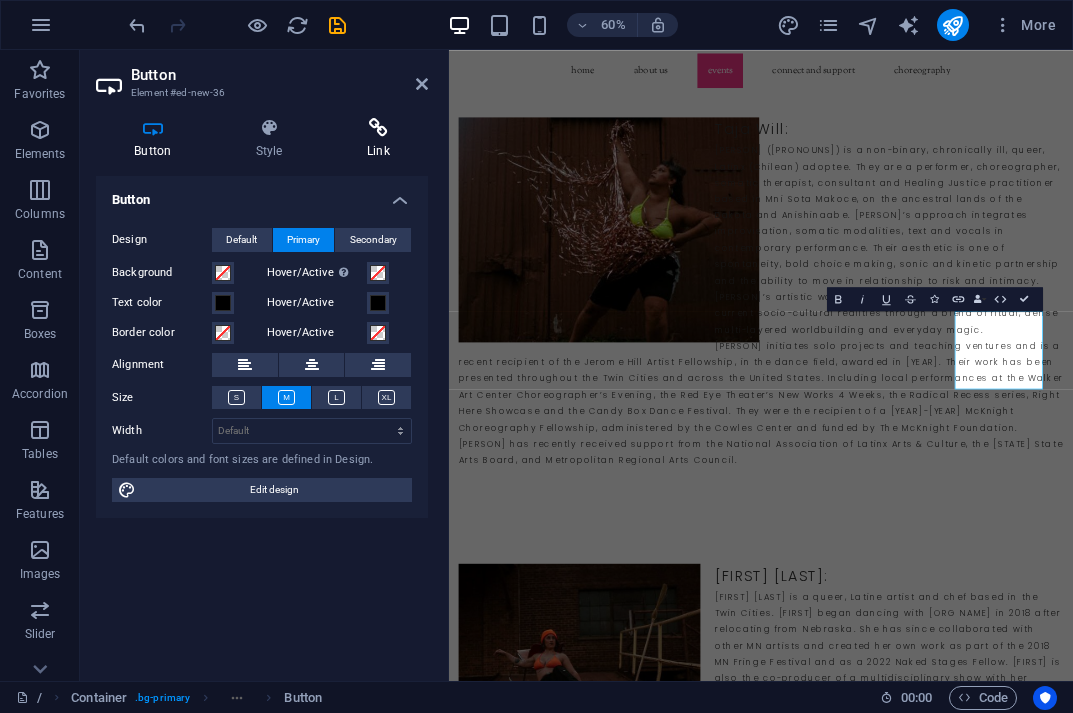click at bounding box center (378, 128) 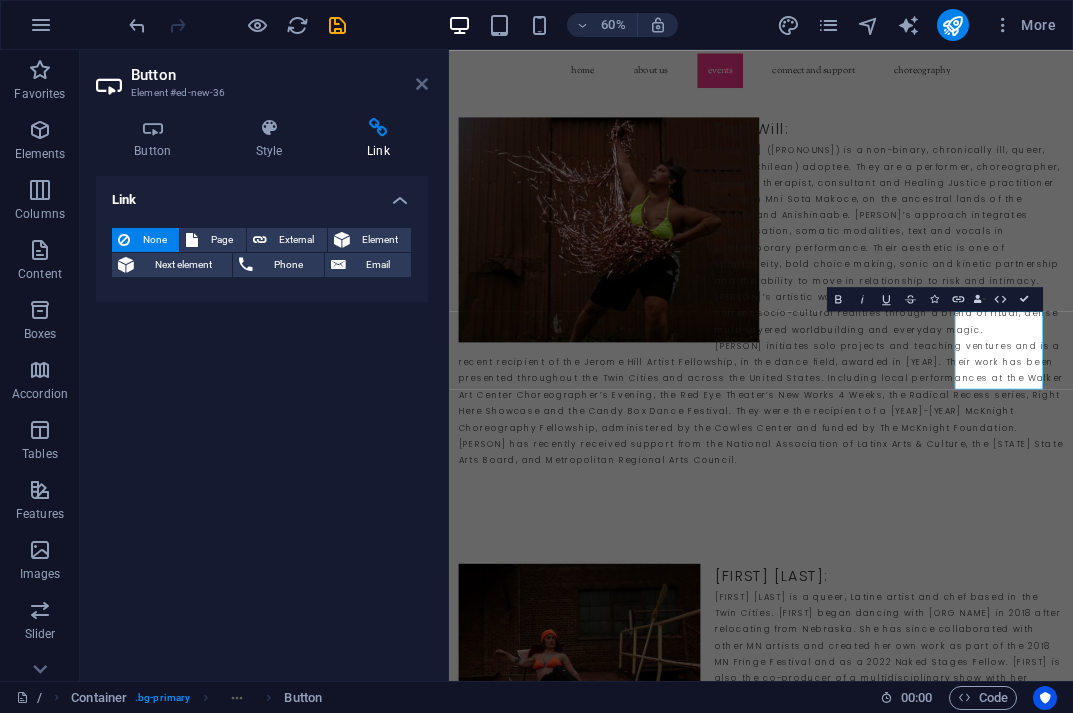 click at bounding box center (422, 84) 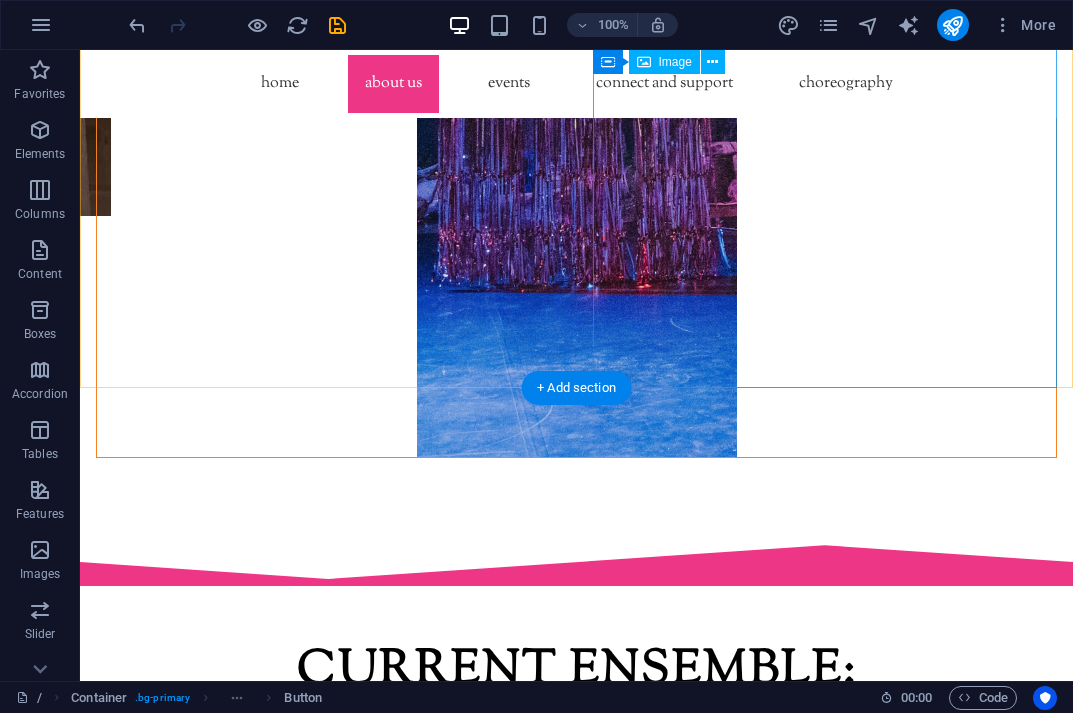 scroll, scrollTop: 4832, scrollLeft: 0, axis: vertical 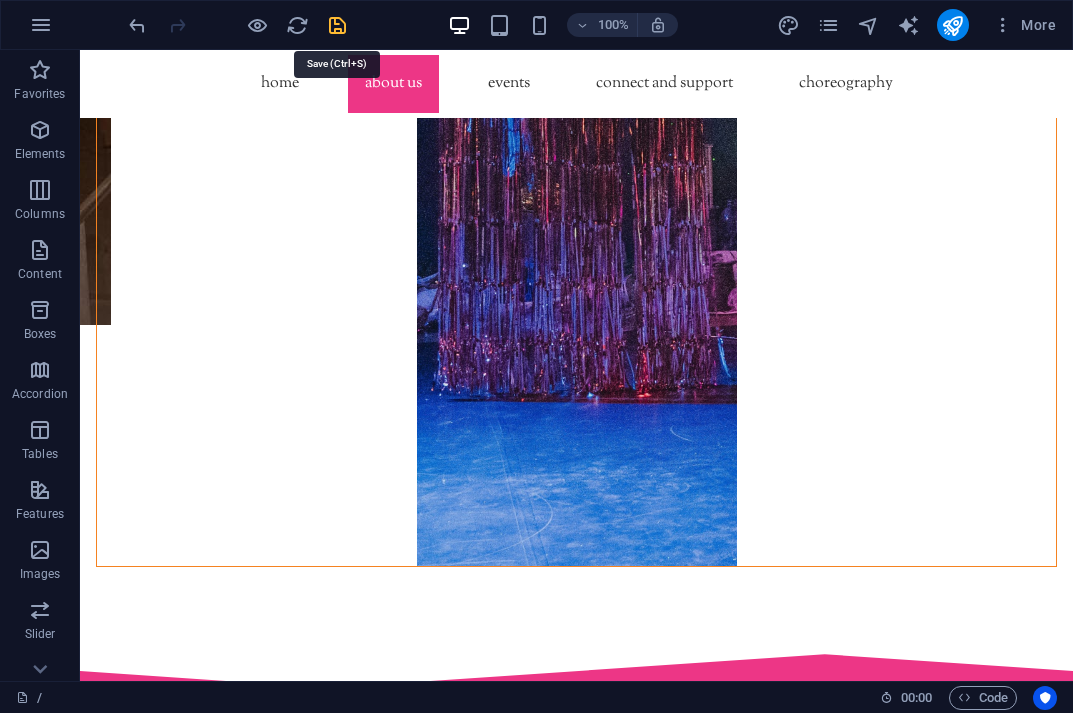 click at bounding box center [337, 25] 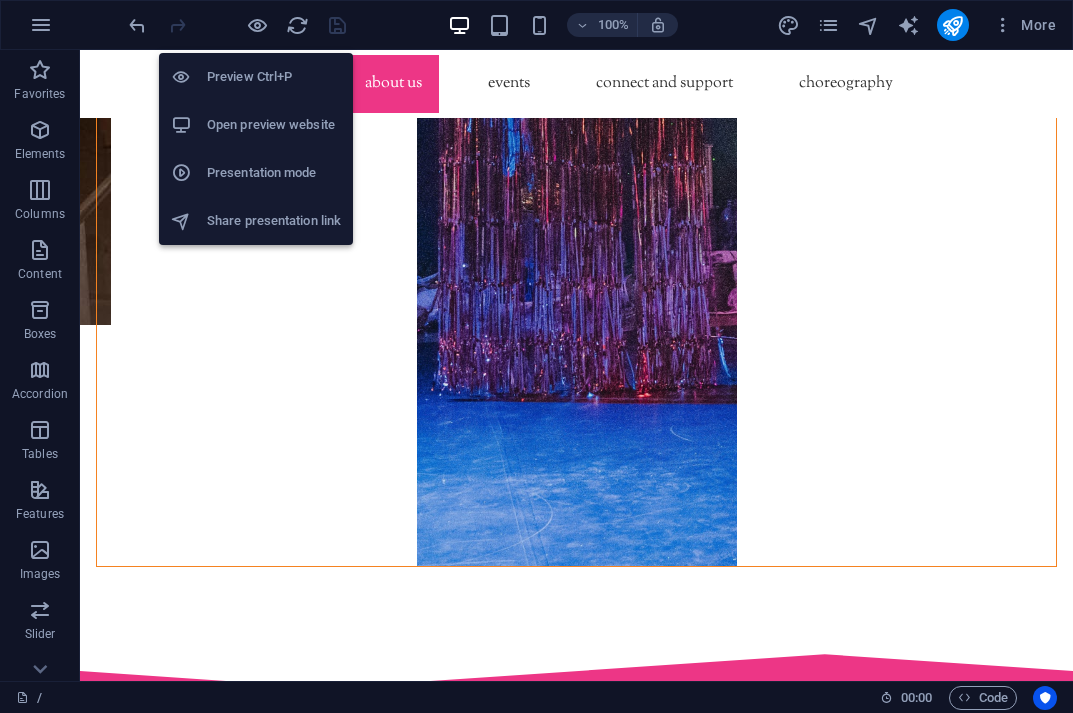 click on "Open preview website" at bounding box center (274, 125) 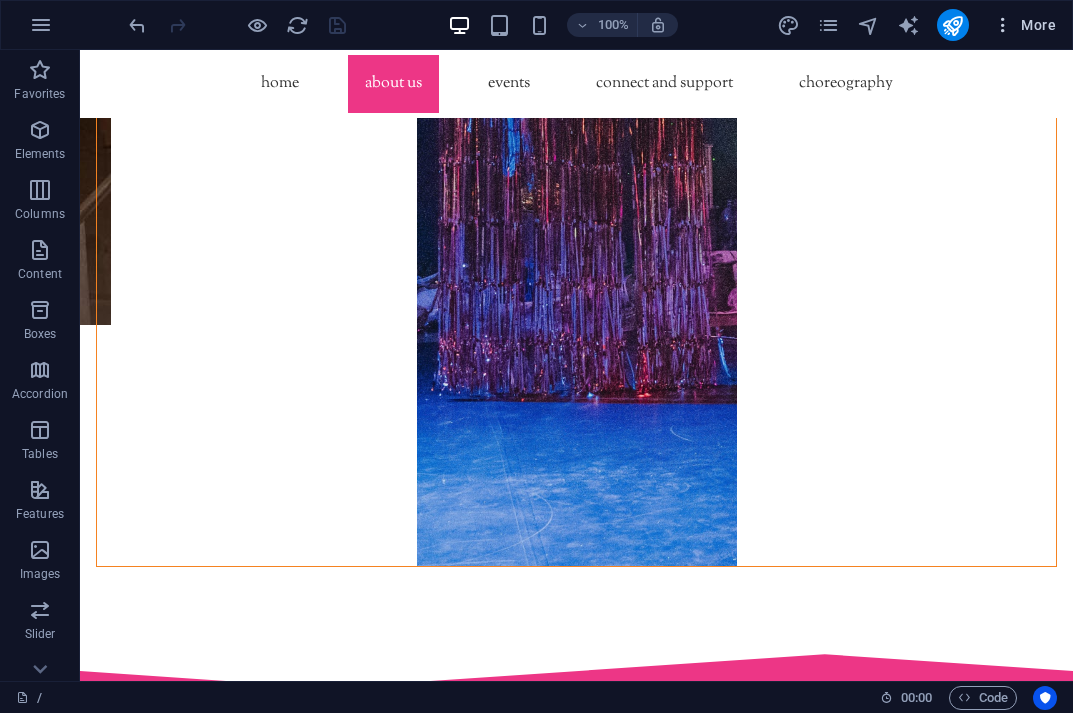 click at bounding box center (1003, 25) 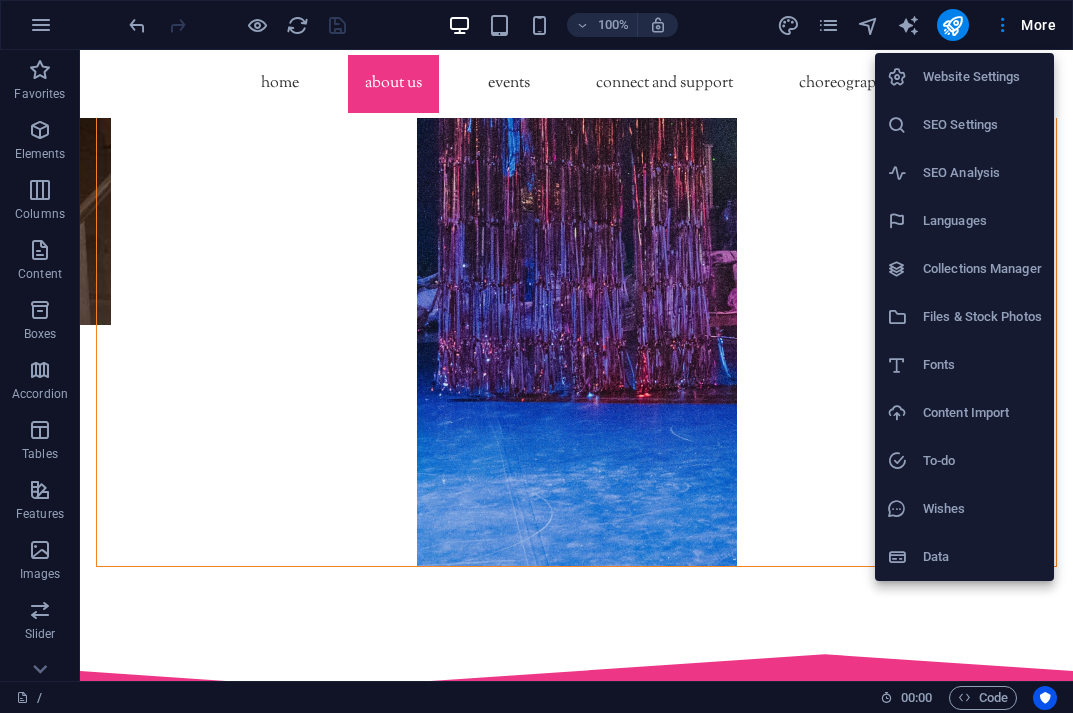 click on "SEO Settings" at bounding box center (982, 125) 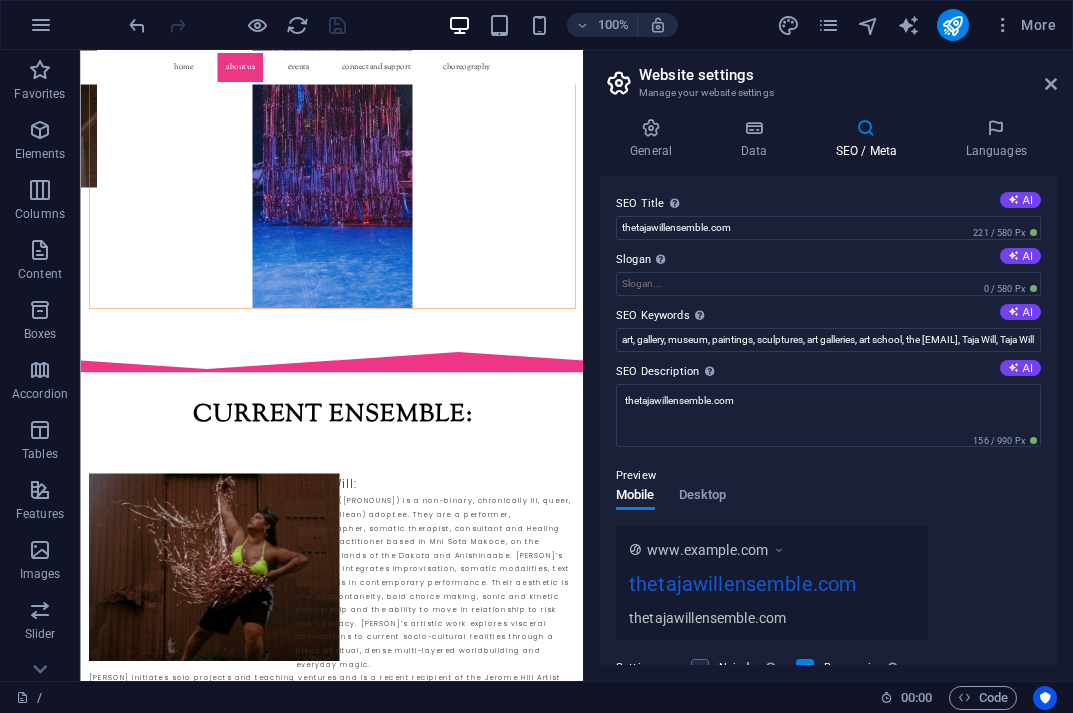 scroll, scrollTop: 4787, scrollLeft: 0, axis: vertical 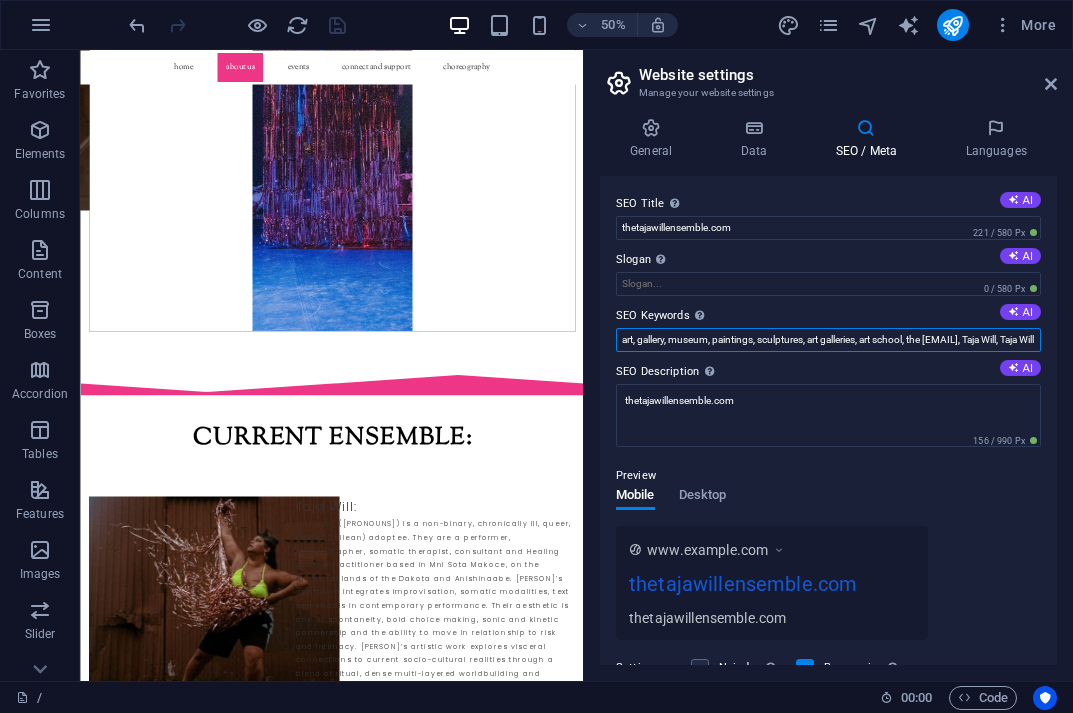 click on "art, gallery, museum, paintings, sculptures, art galleries, art school, the [EMAIL], Taja Will, Taja Will Ensemble, minneapolis dance, Minnesota dance, improvisational dance,  disability dance, disabled dance, Dearest Liberator Disaster Disaster Disaster, Blood Language, Lineas De Sangre,  Gospels of Oblivion, [FIRST] [LAST], [FIRST] [LAST]," at bounding box center [828, 340] 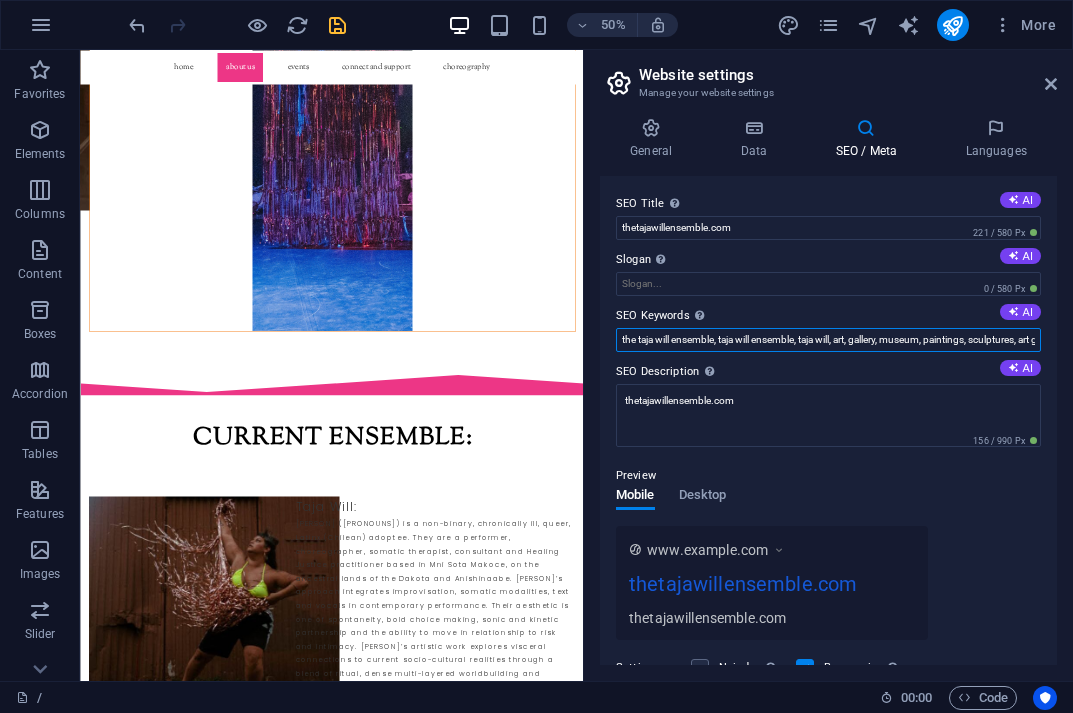 click on "the taja will ensemble, taja will ensemble, taja will, art, gallery, museum, paintings, sculptures, art galleries, art school, the [EMAIL], Taja Will, Taja Will Ensemble, minneapolis dance, Minnesota dance, improvisational dance,  disability dance, disabled dance, Dearest Liberator Disaster Disaster Disaster, Blood Language, Lineas De Sangre,  Gospels of Oblivion, [FIRST] [LAST], [FIRST] [LAST]," at bounding box center (828, 340) 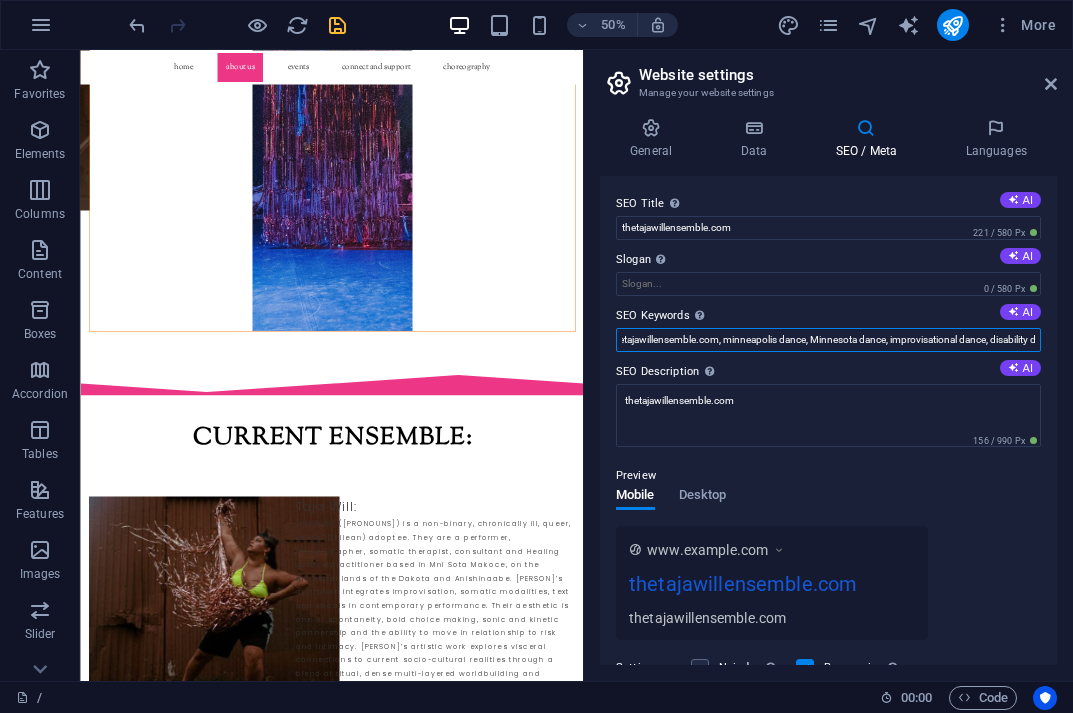 scroll, scrollTop: 0, scrollLeft: 204, axis: horizontal 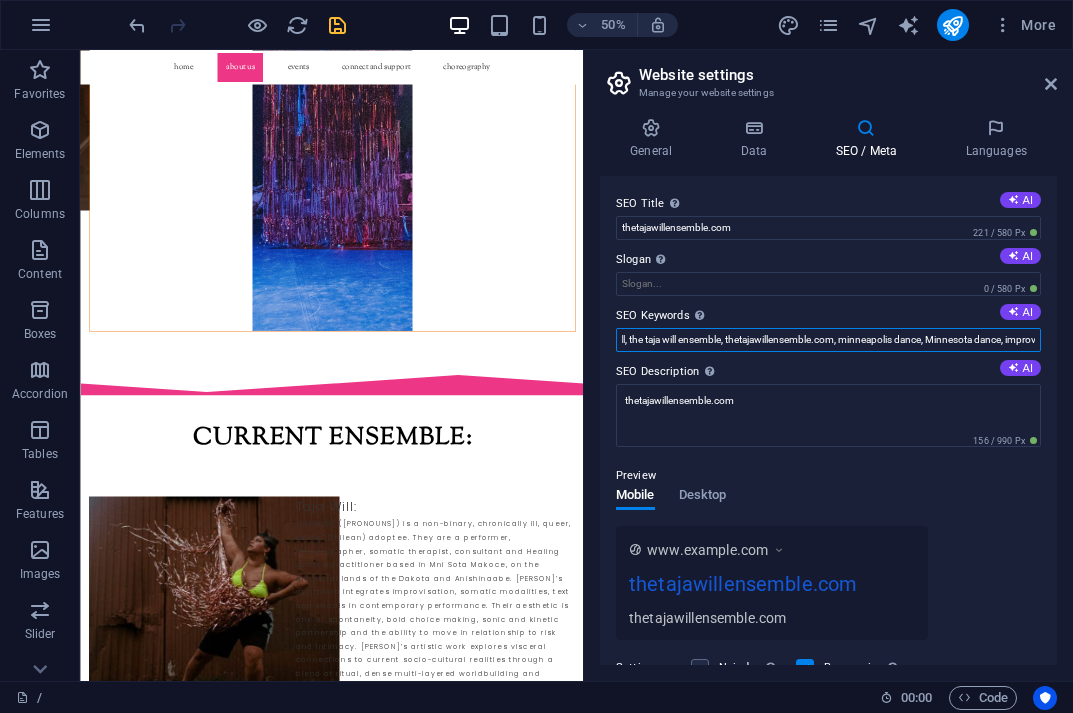 click on "the taja will ensemble, taja will ensemble, taja will, the taja will ensemble, thetajawillensemble.com, minneapolis dance, Minnesota dance, improvisational dance, disability dance, disabled dance, Dearest Liberator Disaster Disaster Disaster, Blood Language, Lineas De Sangre, Gospels of Oblivion, [FIRST] [LAST], [FIRST] [LAST]," at bounding box center (828, 340) 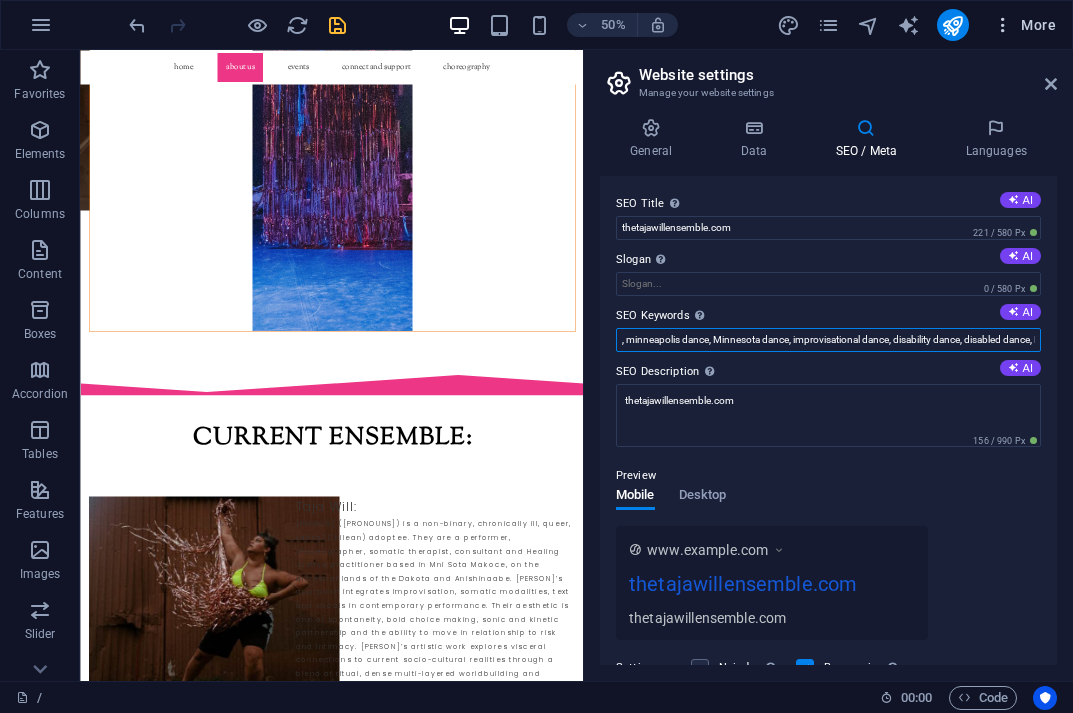 type on "the taja will ensemble, taja will ensemble, taja will, the taja will ensemble, thetajawillensemble.com, minneapolis dance, Minnesota dance, improvisational dance, disability dance, disabled dance, Dearest Liberator Disaster Disaster Disaster, Blood Language, Lineas De Sangre, Gospels of Oblivion, [FIRST] [LAST], [FIRST] [LAST]," 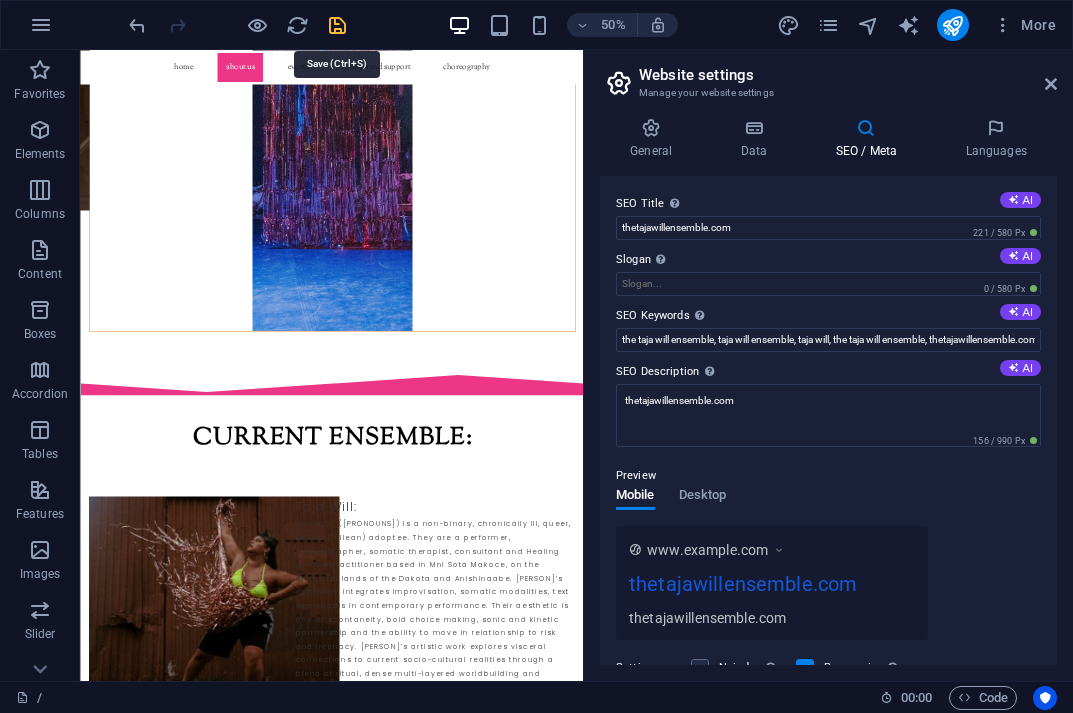 click at bounding box center (337, 25) 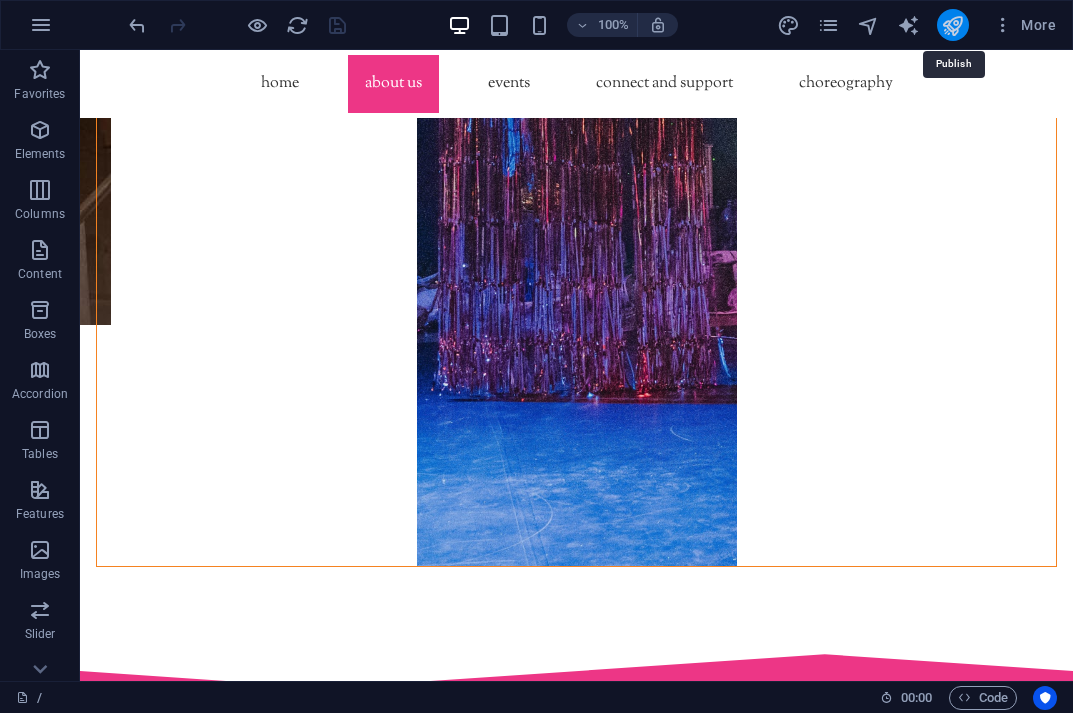 click at bounding box center [952, 25] 